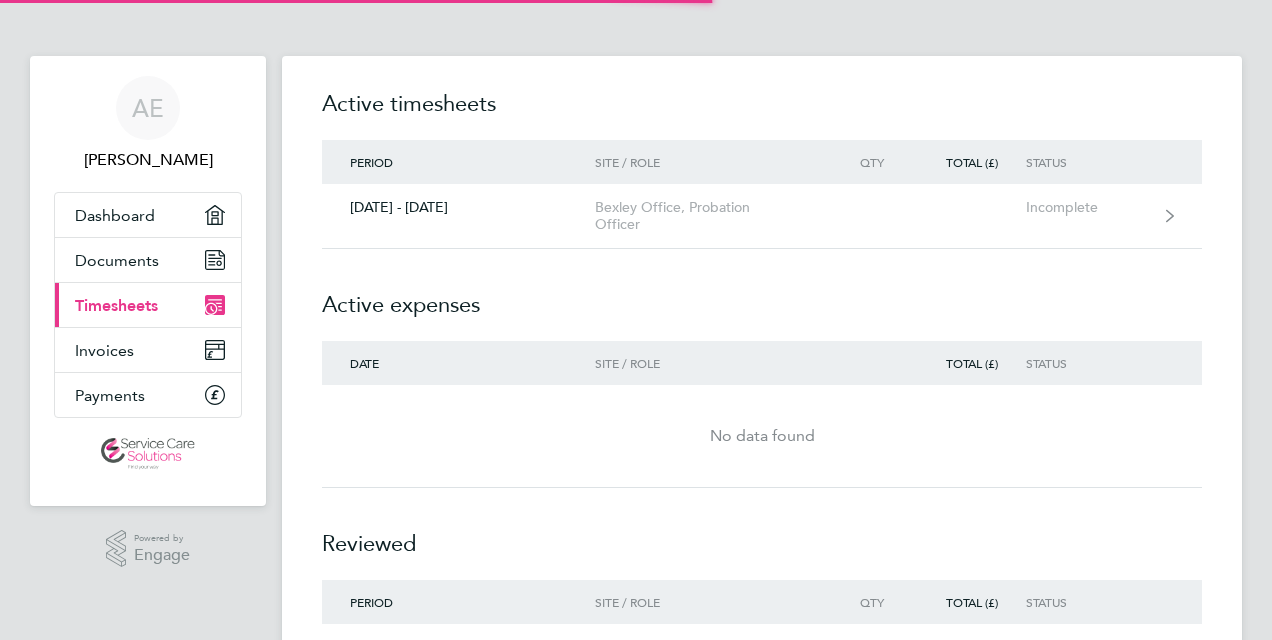 scroll, scrollTop: 0, scrollLeft: 0, axis: both 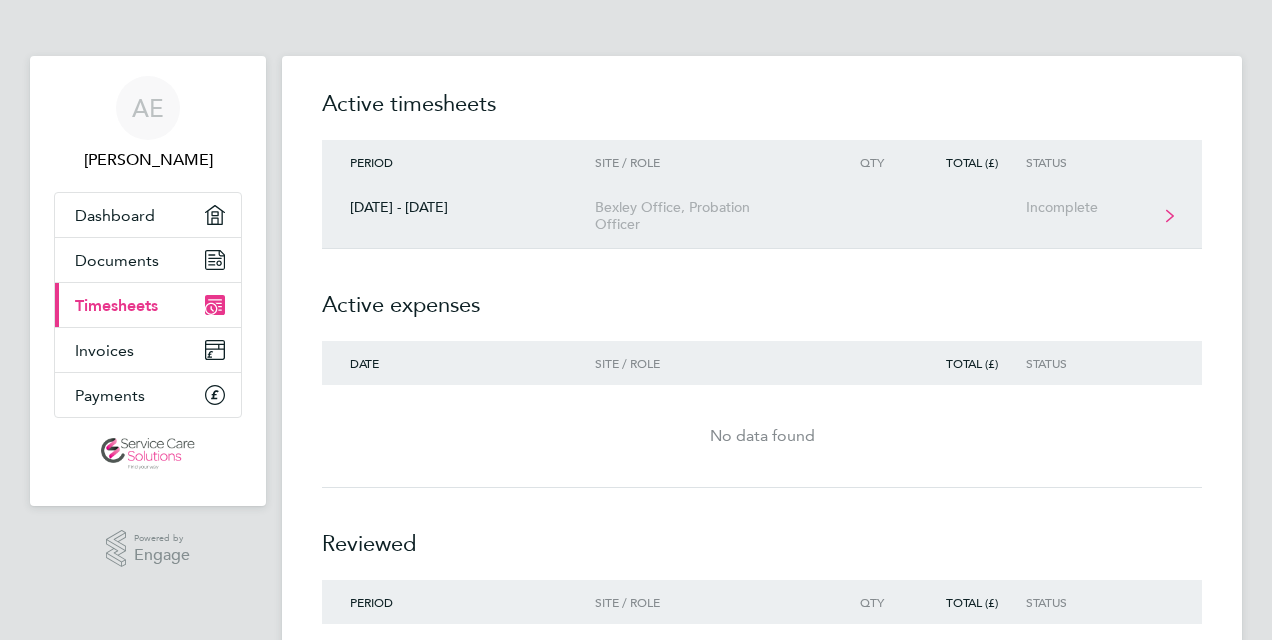 click on "[DATE] - [DATE]  Bexley Office, Probation Officer  Incomplete" 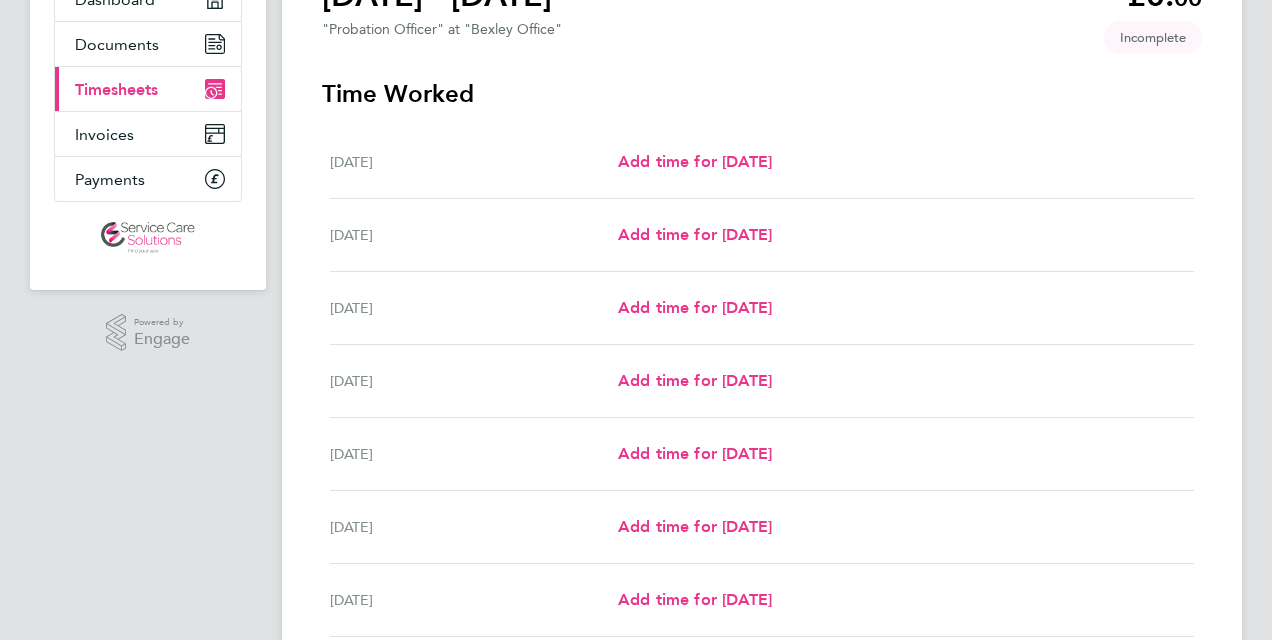 scroll, scrollTop: 100, scrollLeft: 0, axis: vertical 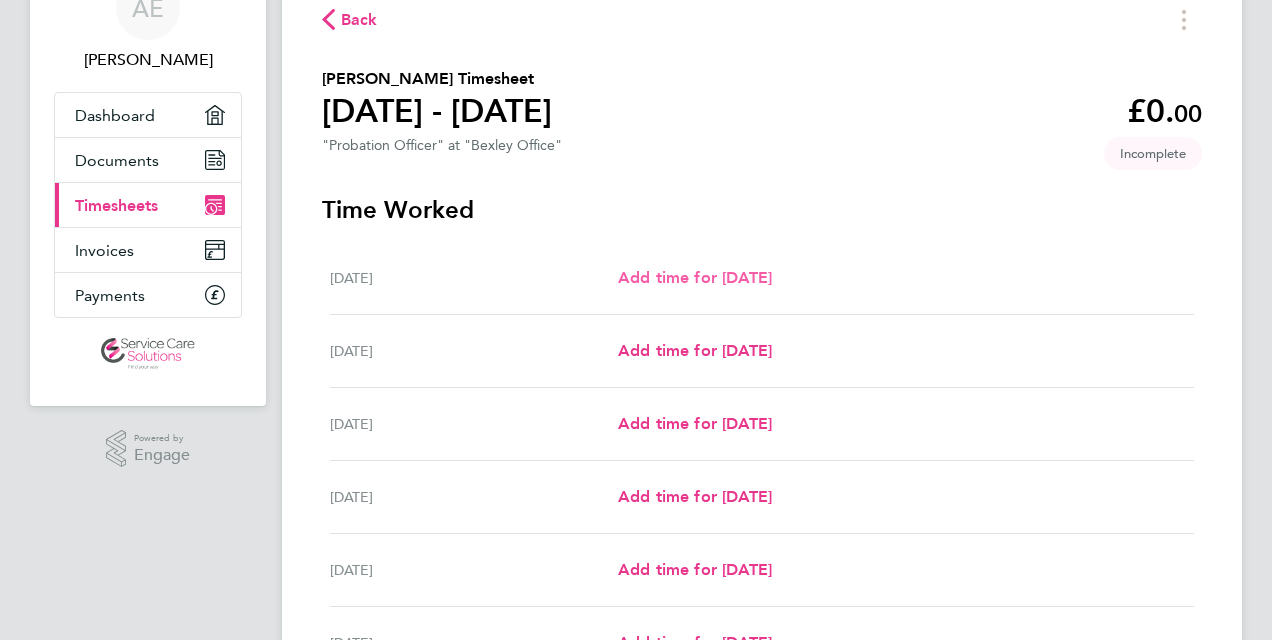 click on "Add time for [DATE]" at bounding box center [695, 277] 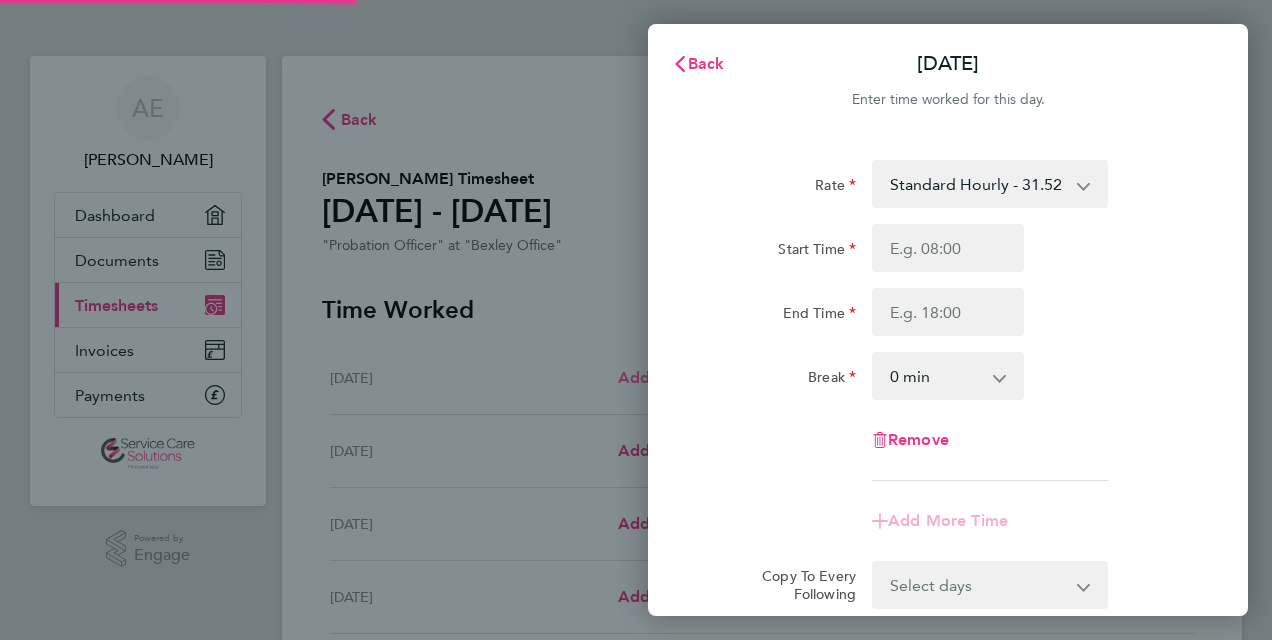 scroll, scrollTop: 0, scrollLeft: 0, axis: both 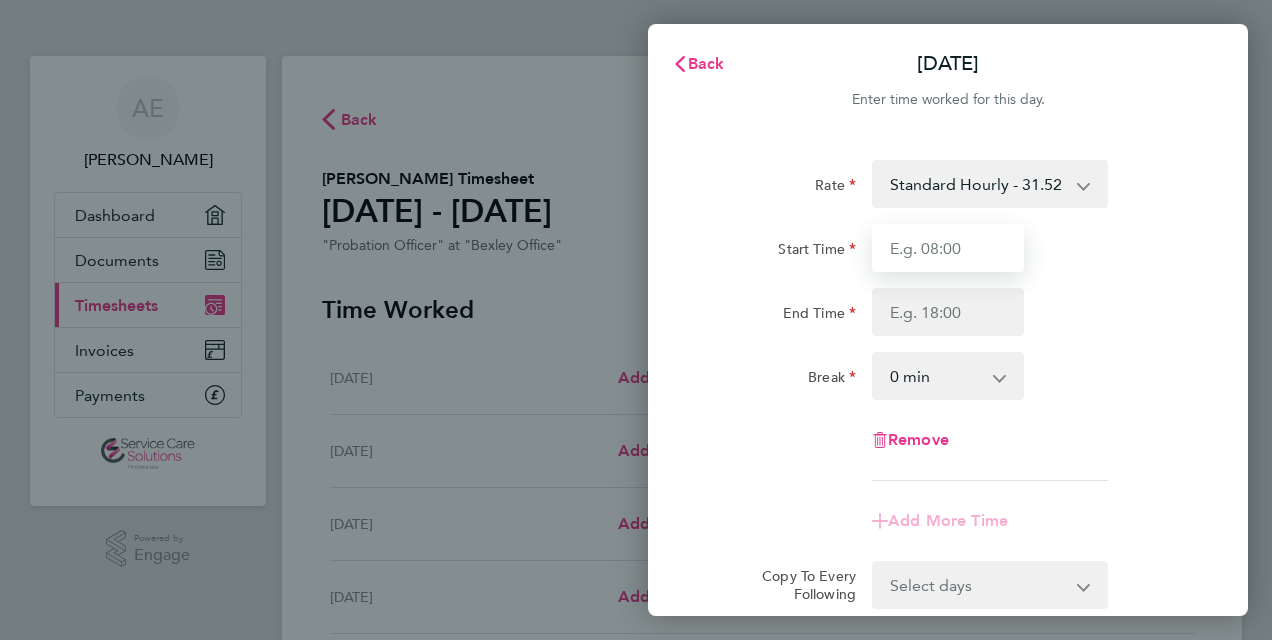click on "Start Time" at bounding box center [948, 248] 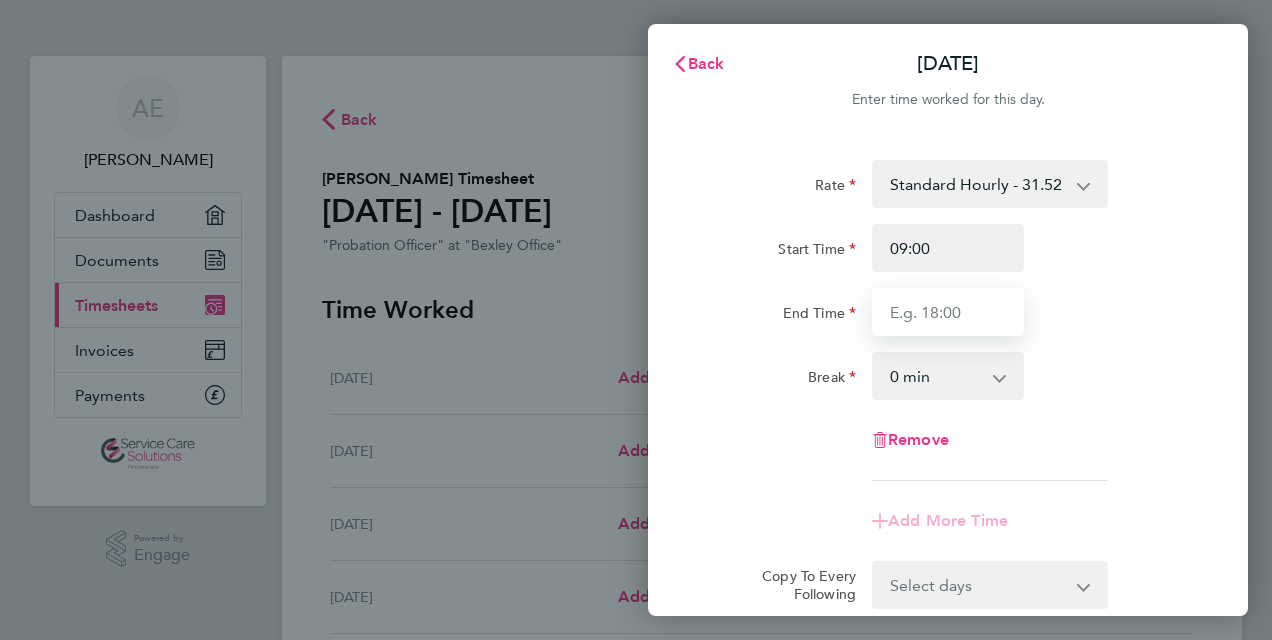 click on "End Time" at bounding box center [948, 312] 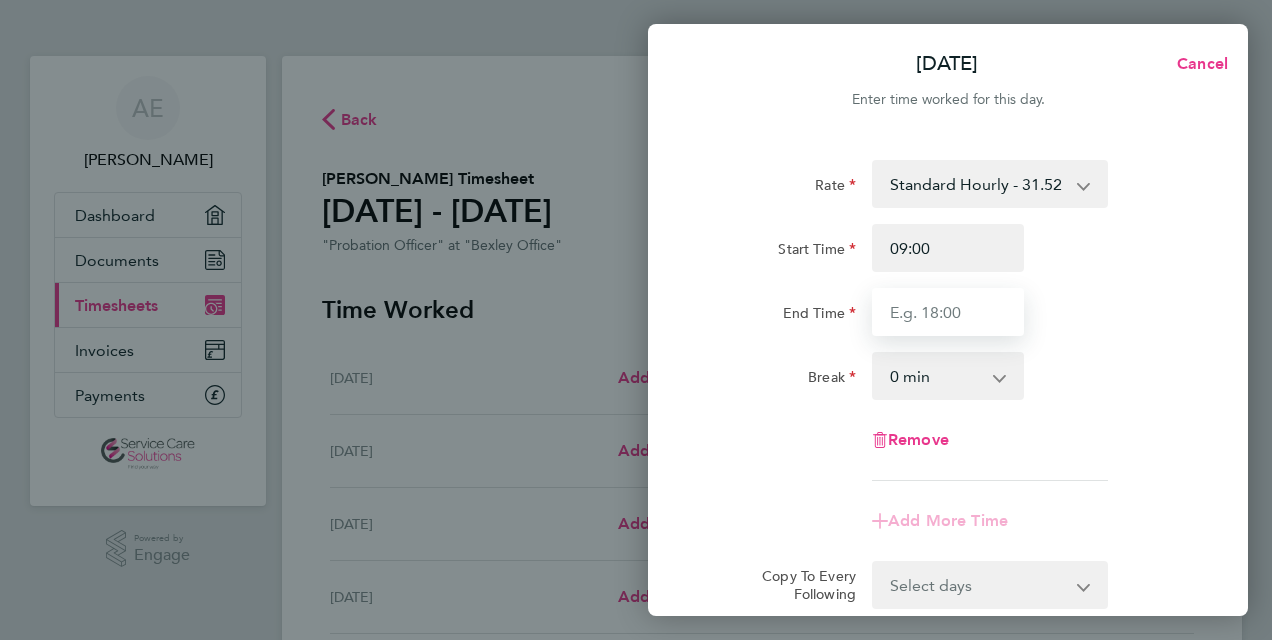 type on "18:00" 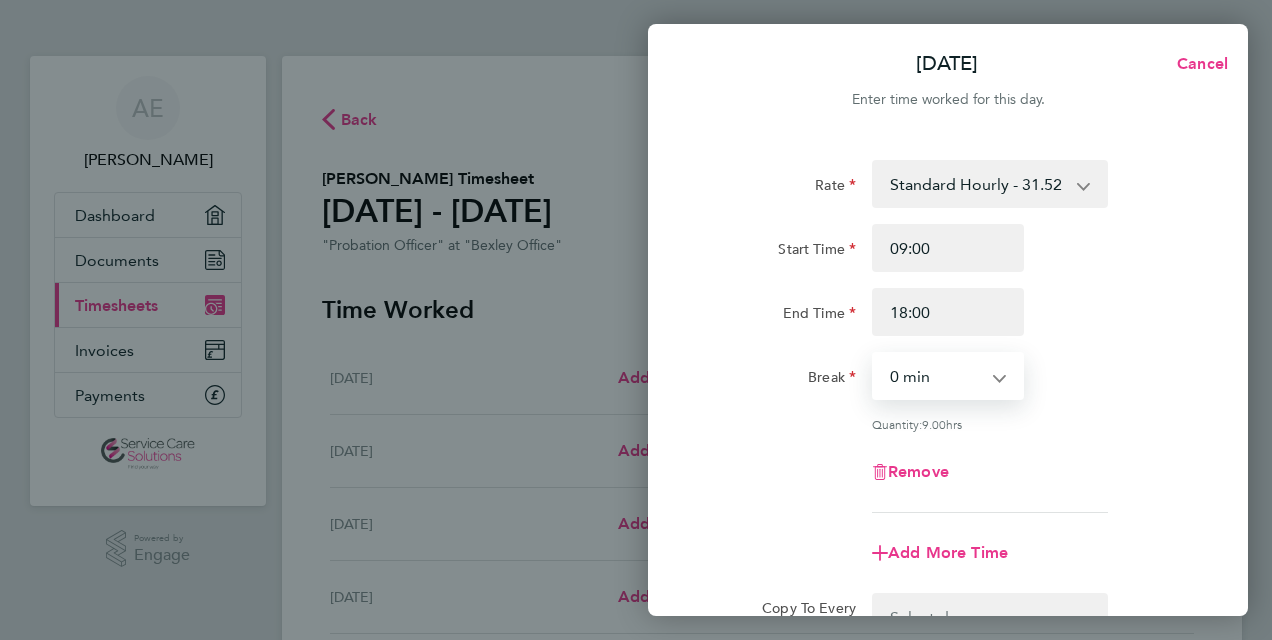 drag, startPoint x: 934, startPoint y: 366, endPoint x: 942, endPoint y: 373, distance: 10.630146 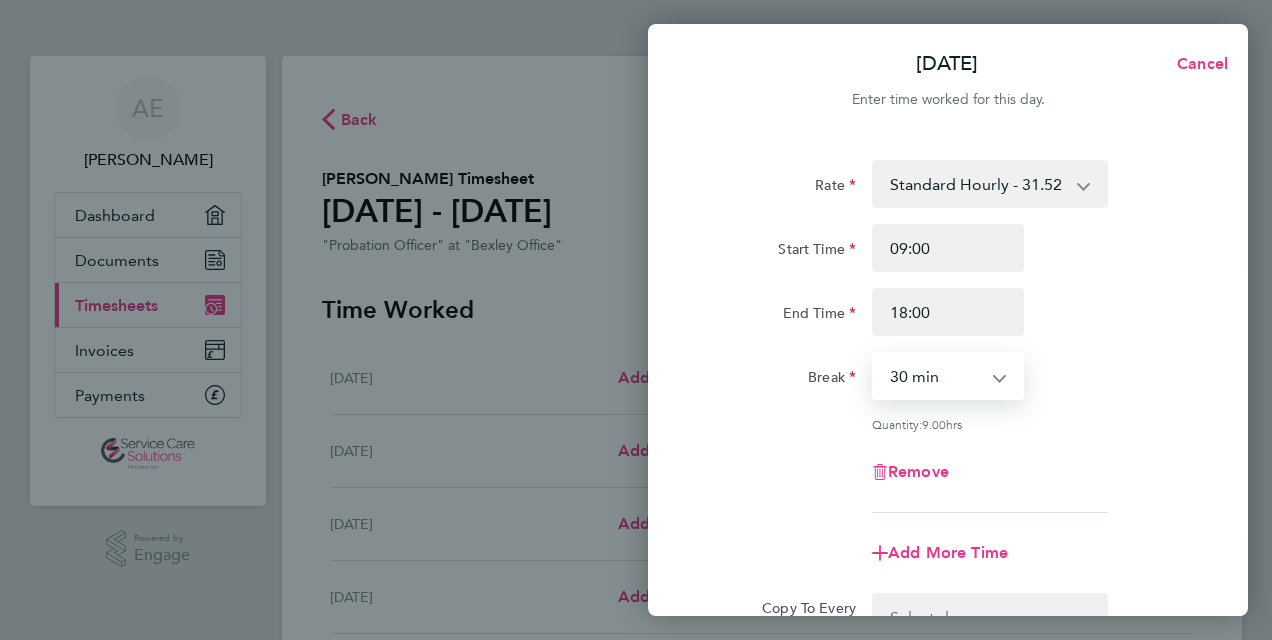 click on "0 min   15 min   30 min   45 min   60 min   75 min   90 min" at bounding box center [936, 376] 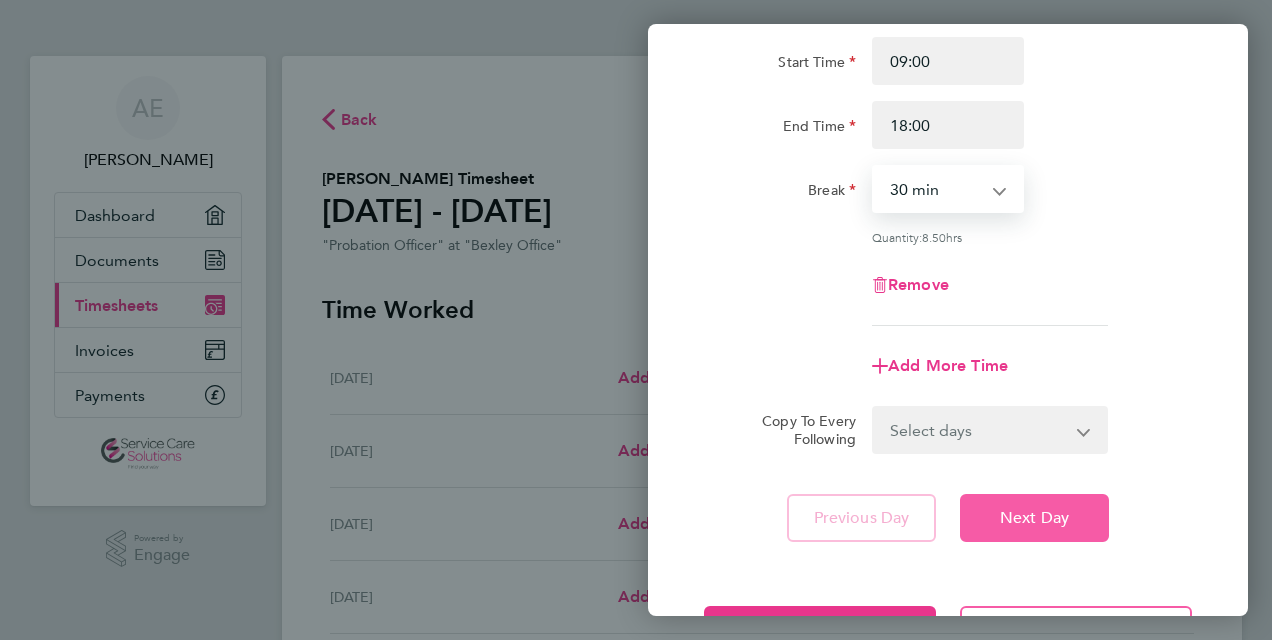 scroll, scrollTop: 263, scrollLeft: 0, axis: vertical 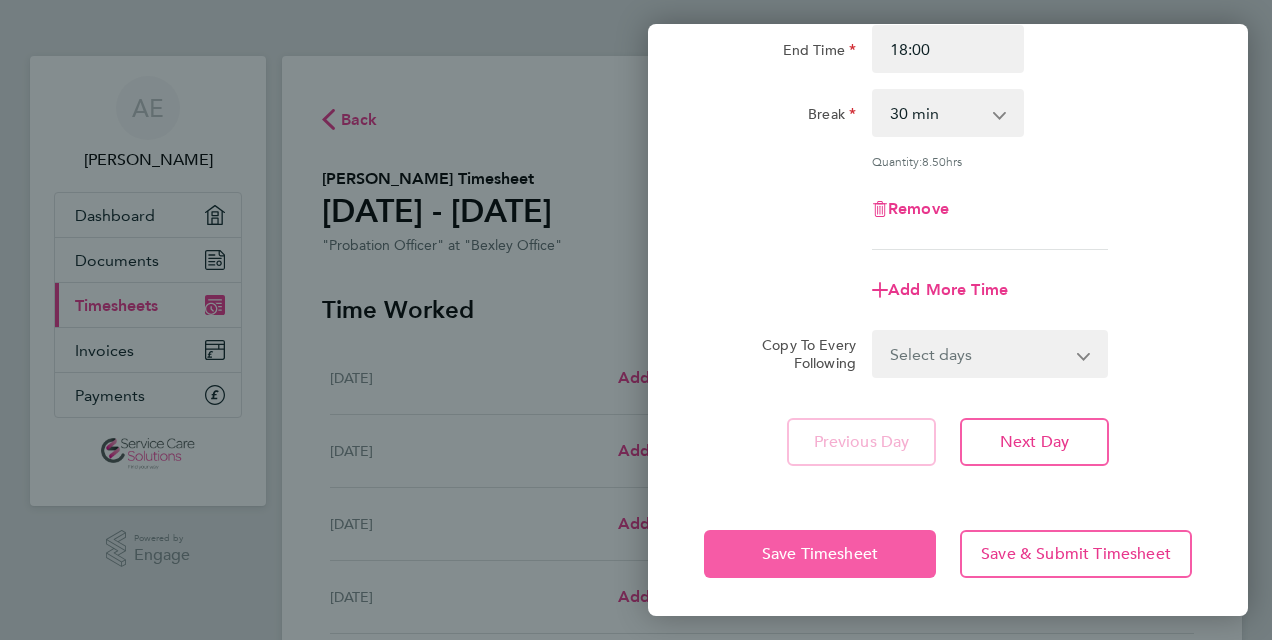 drag, startPoint x: 767, startPoint y: 506, endPoint x: 770, endPoint y: 530, distance: 24.186773 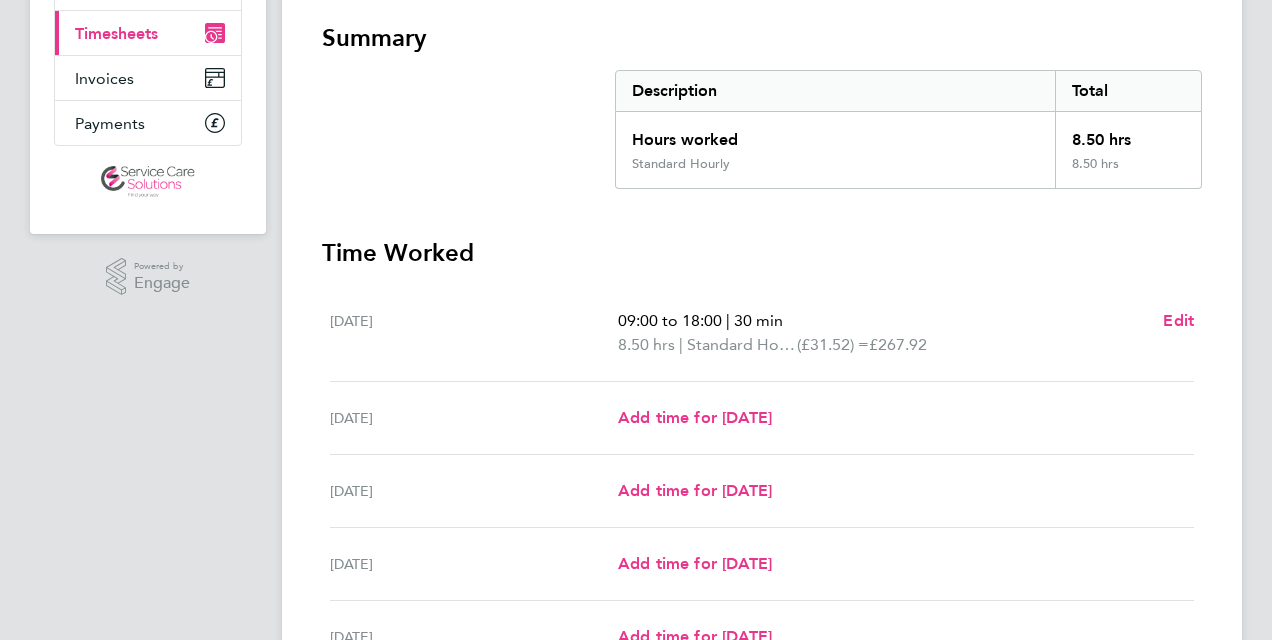scroll, scrollTop: 400, scrollLeft: 0, axis: vertical 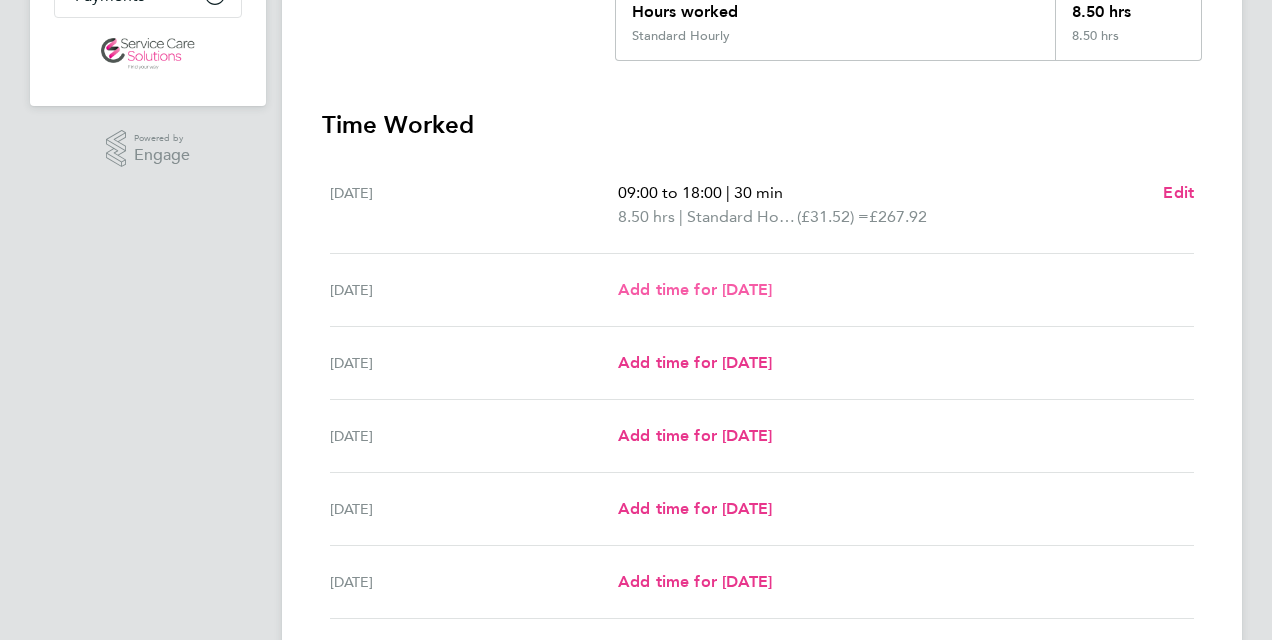 click on "Add time for [DATE]" at bounding box center [695, 289] 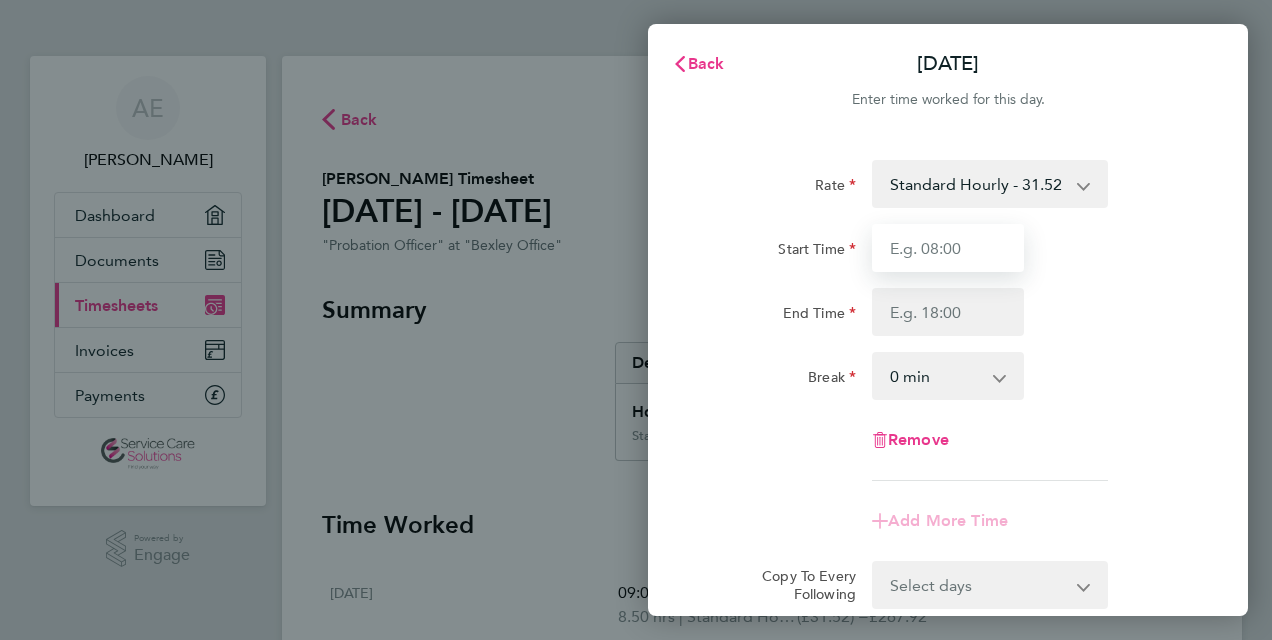 click on "Start Time" at bounding box center (948, 248) 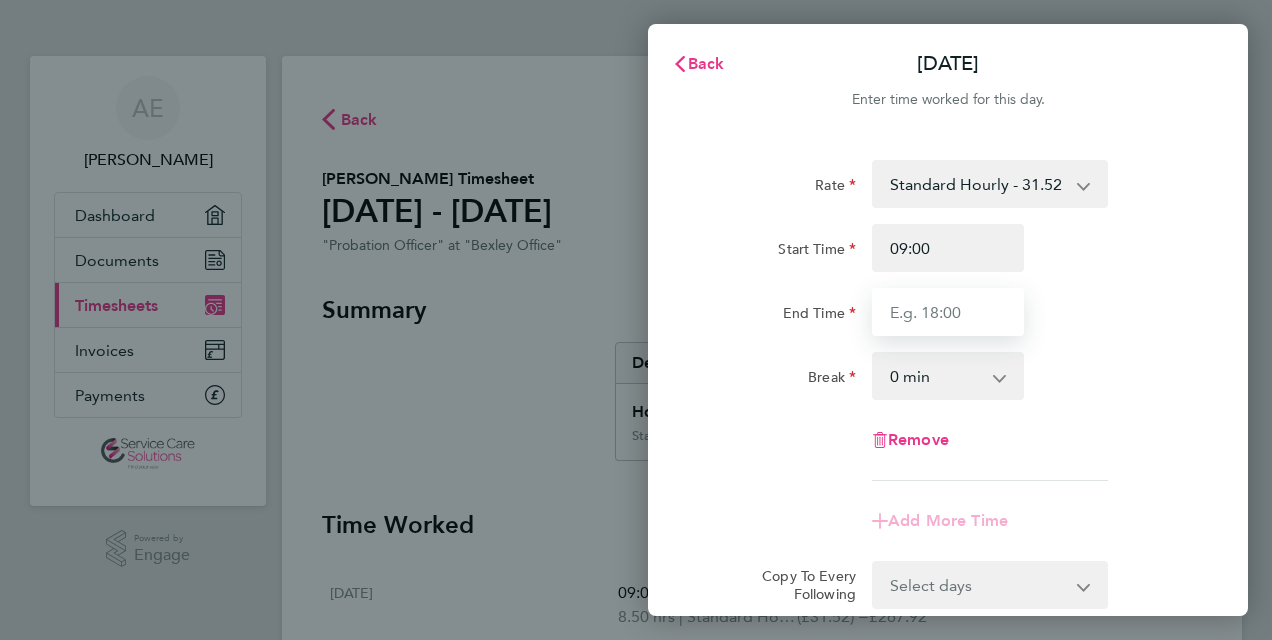 type on "18:00" 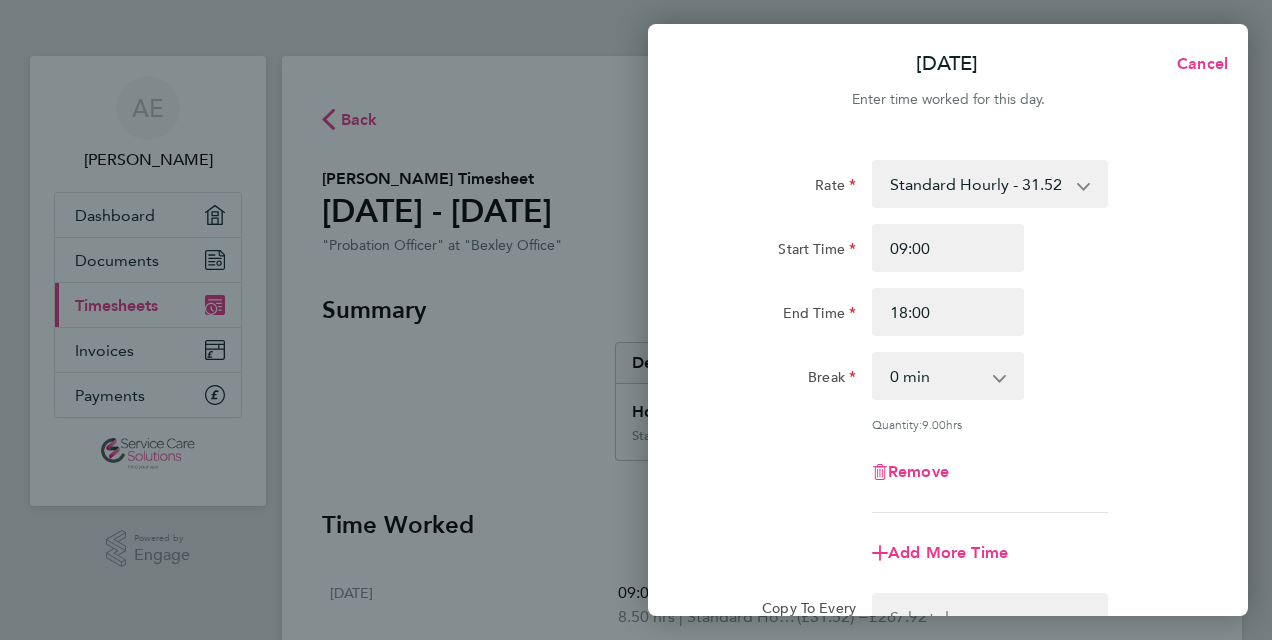 click on "0 min   15 min   30 min   45 min   60 min   75 min   90 min" at bounding box center (936, 376) 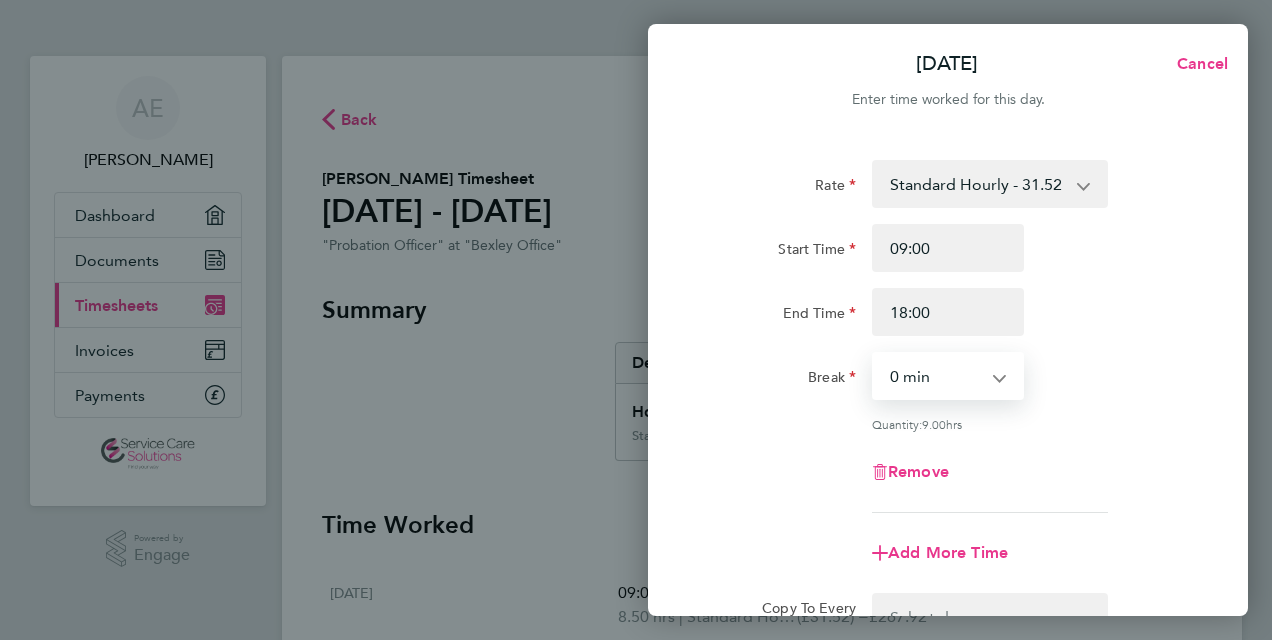 select on "30" 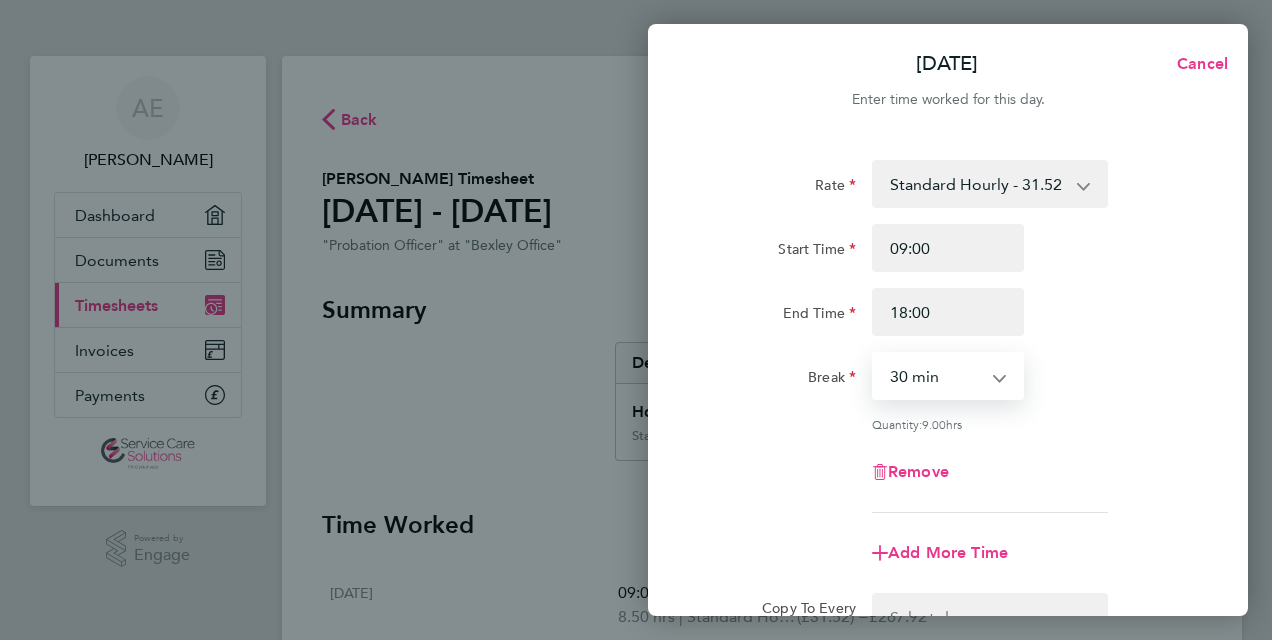 click on "0 min   15 min   30 min   45 min   60 min   75 min   90 min" at bounding box center [936, 376] 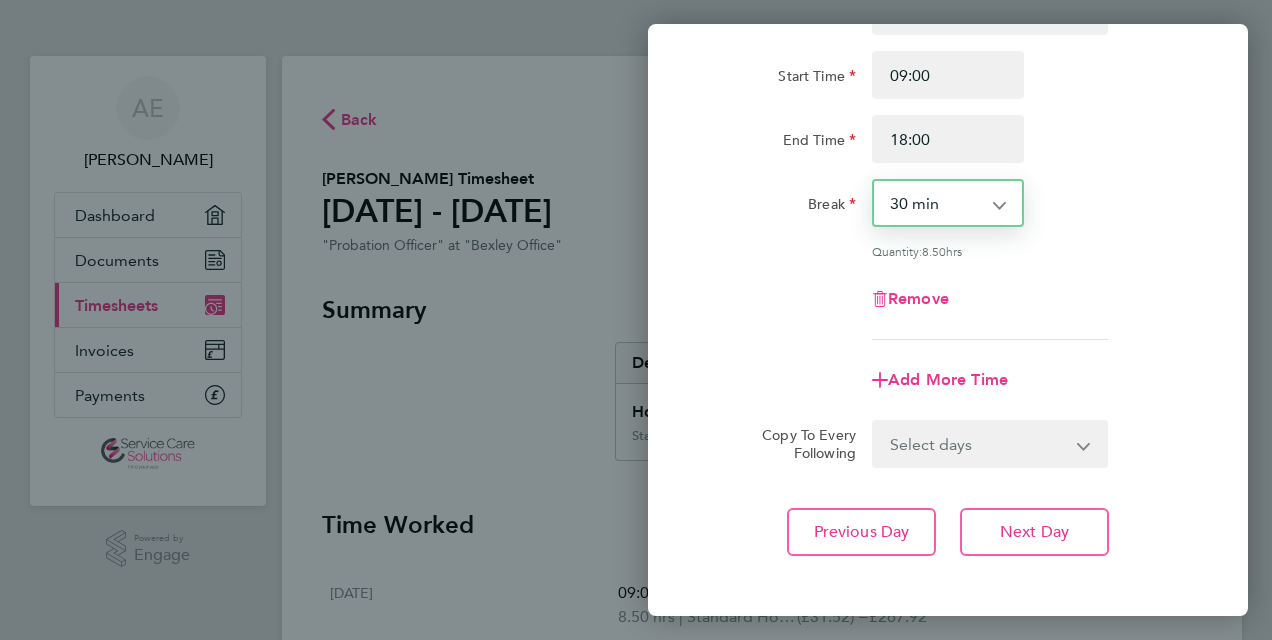 scroll, scrollTop: 263, scrollLeft: 0, axis: vertical 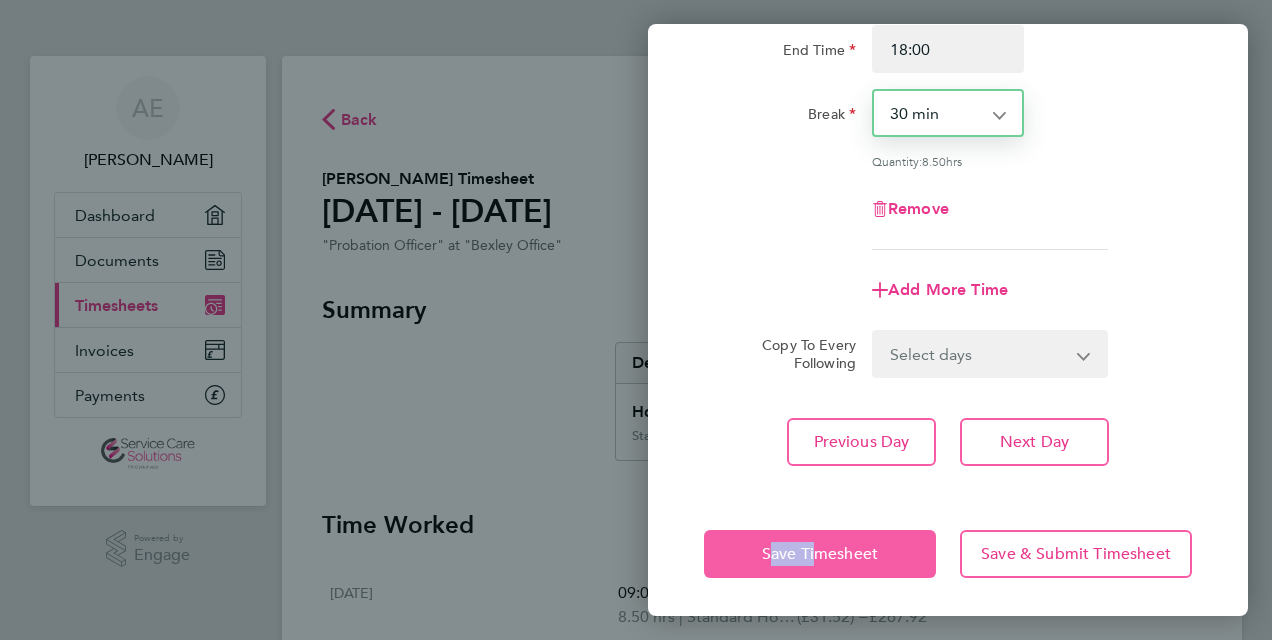 click on "Save Timesheet   Save & Submit Timesheet" 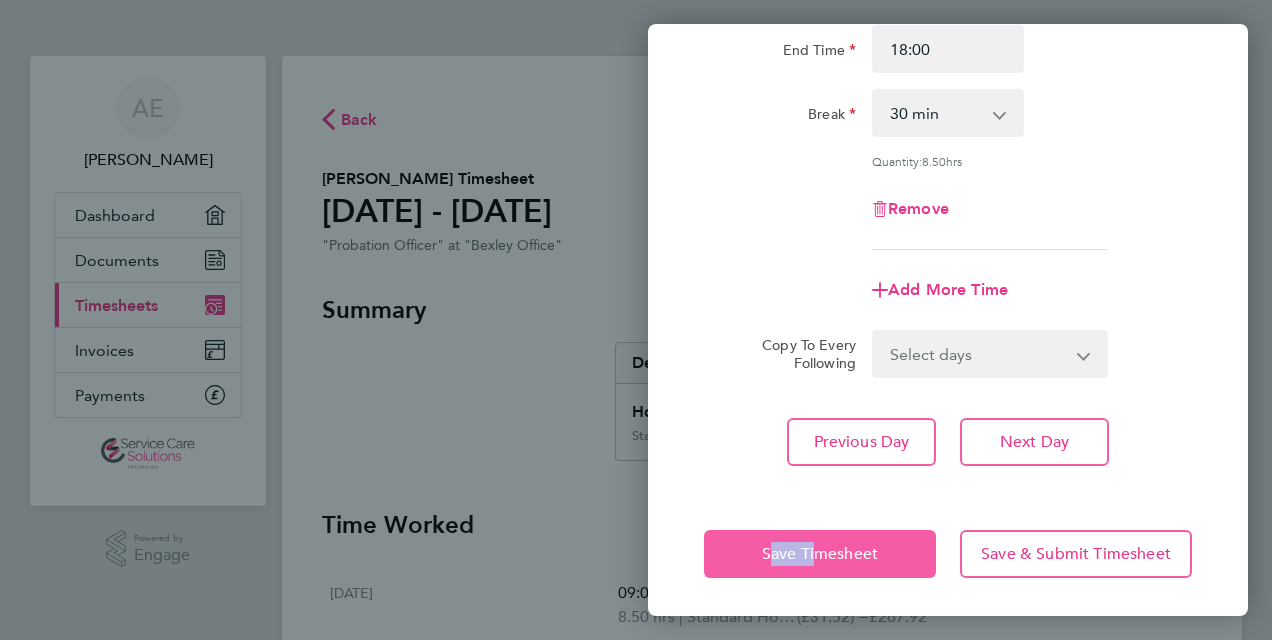 click on "Save Timesheet" 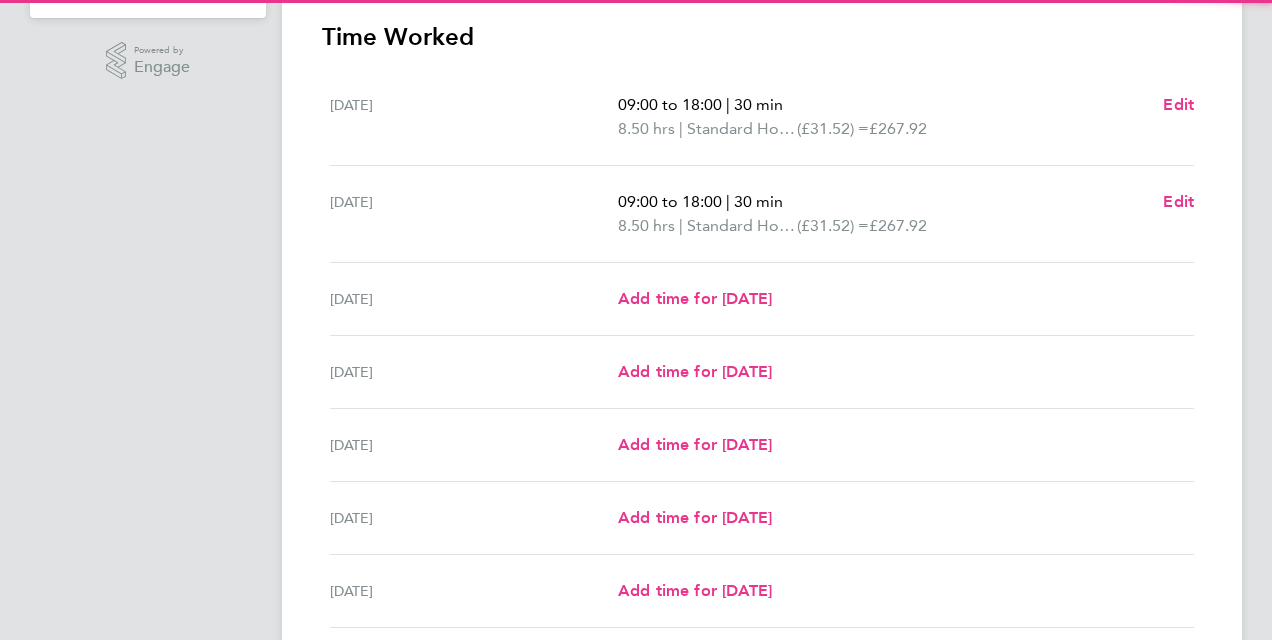 scroll, scrollTop: 500, scrollLeft: 0, axis: vertical 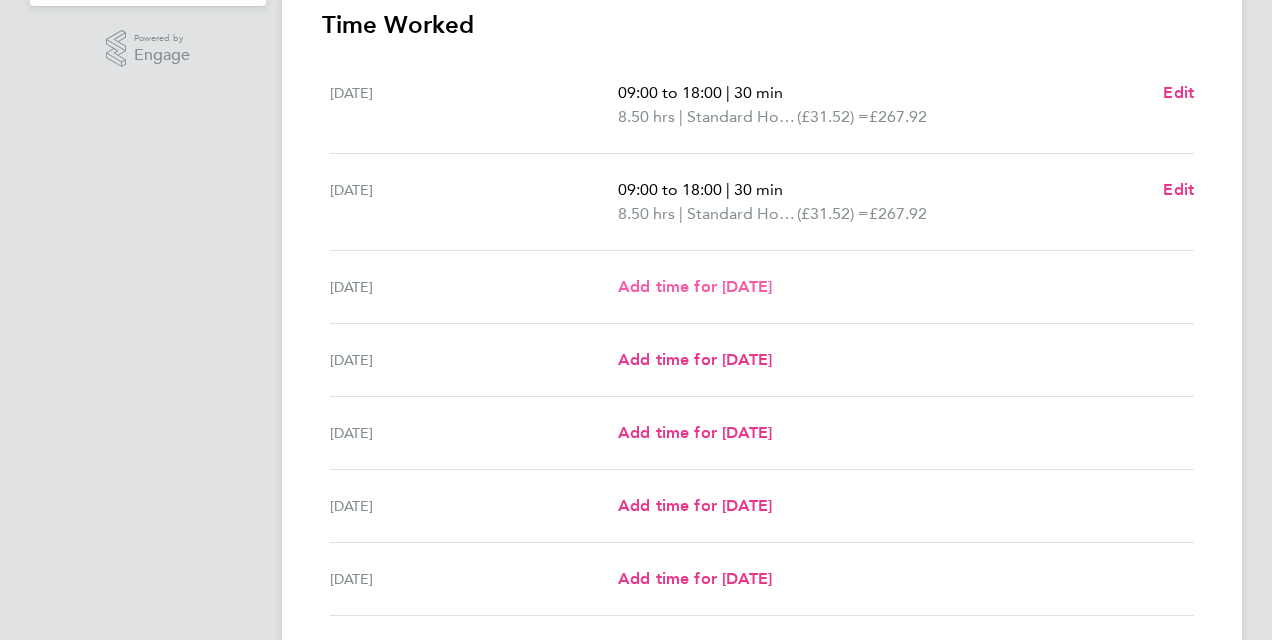 click on "Add time for [DATE]" at bounding box center [695, 286] 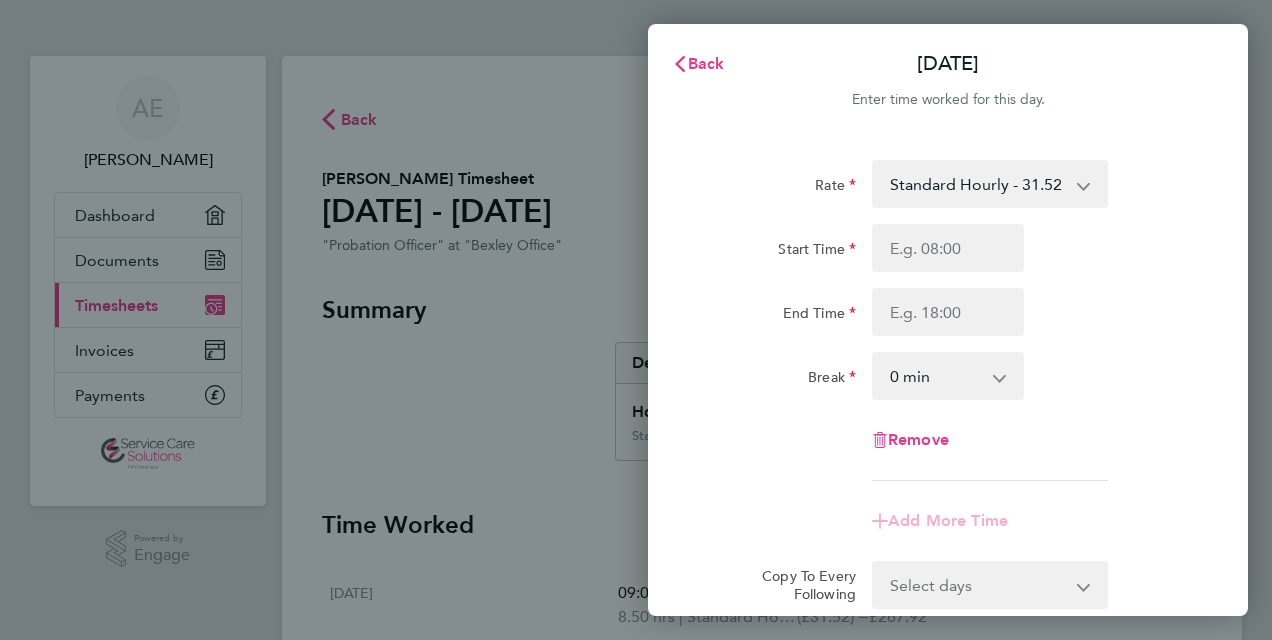 scroll, scrollTop: 0, scrollLeft: 0, axis: both 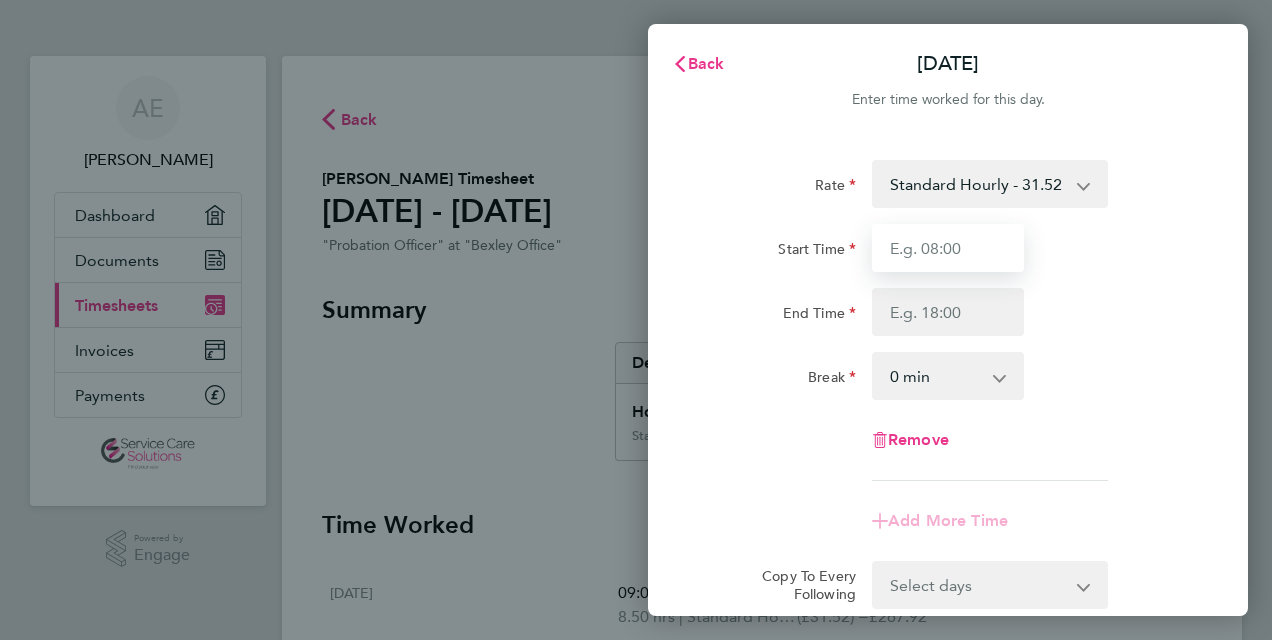 click on "Start Time" at bounding box center [948, 248] 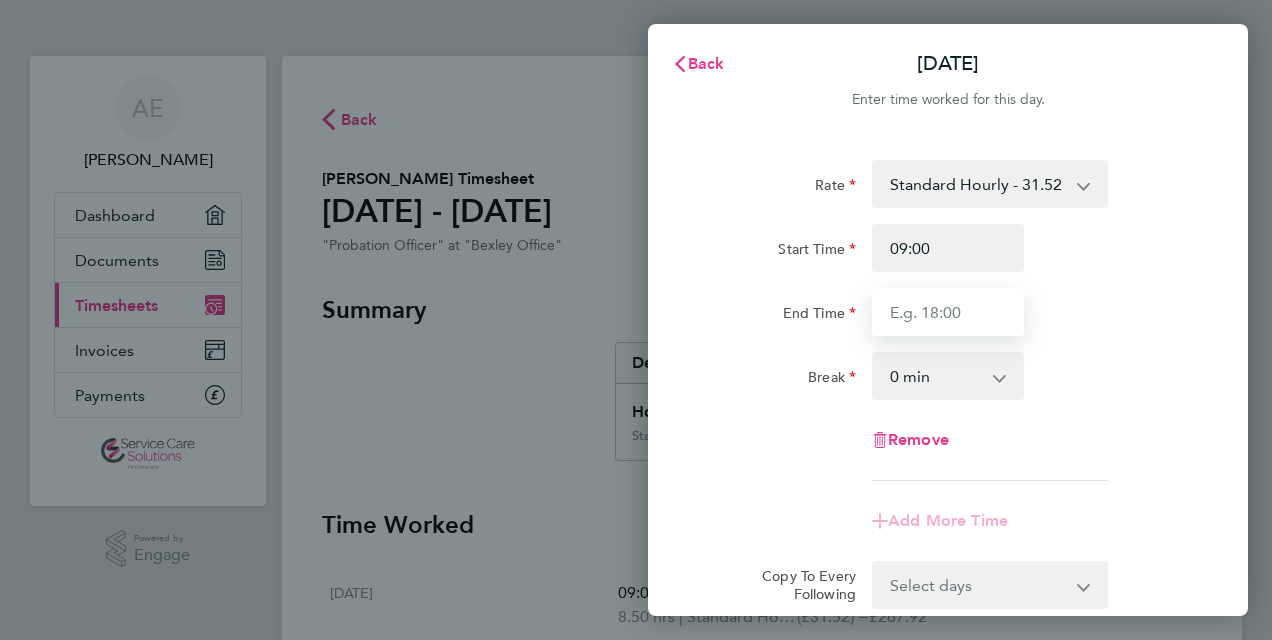 type on "18:00" 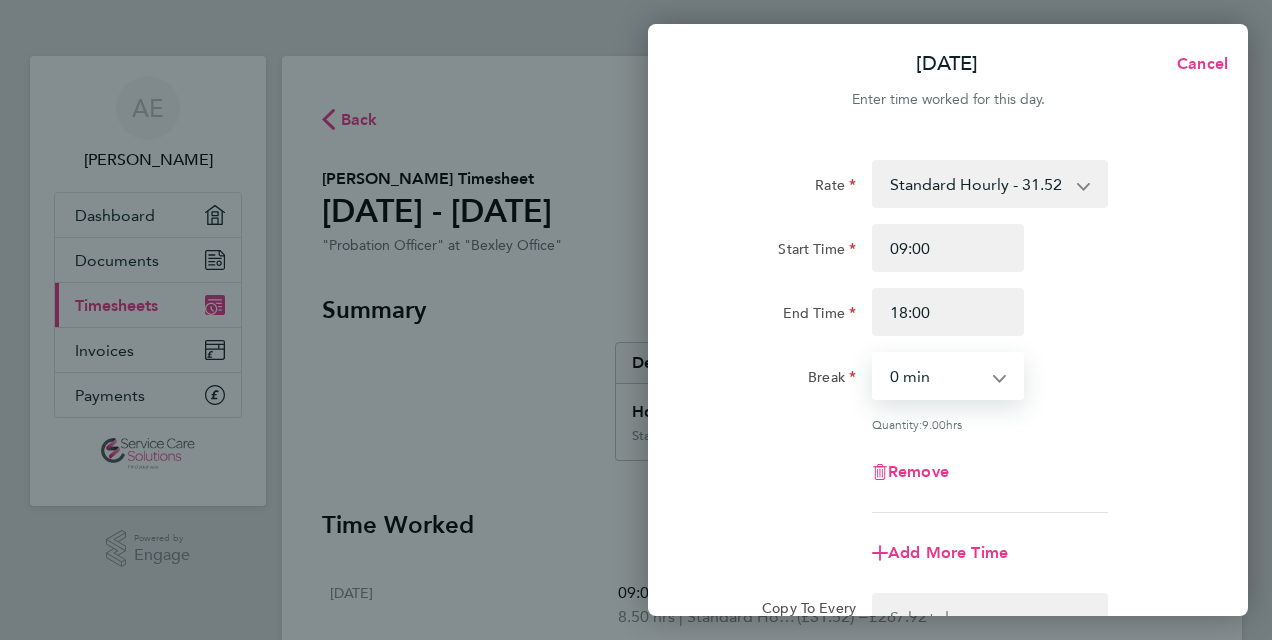 click on "0 min   15 min   30 min   45 min   60 min   75 min   90 min" at bounding box center [936, 376] 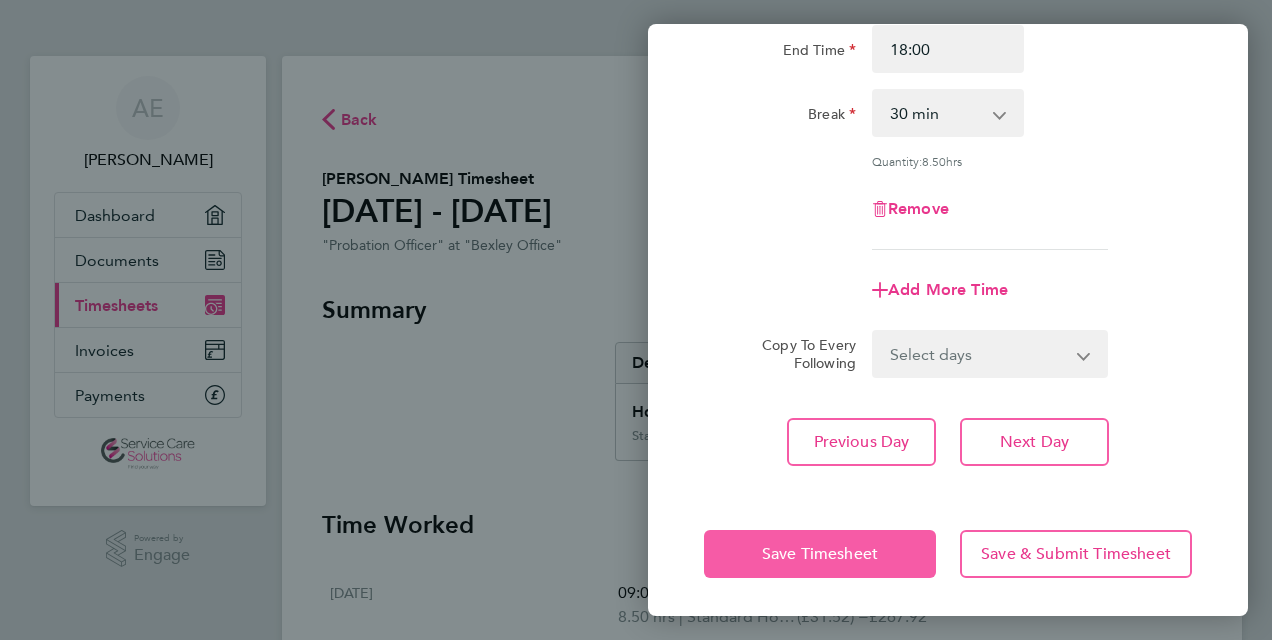 click on "Save Timesheet" 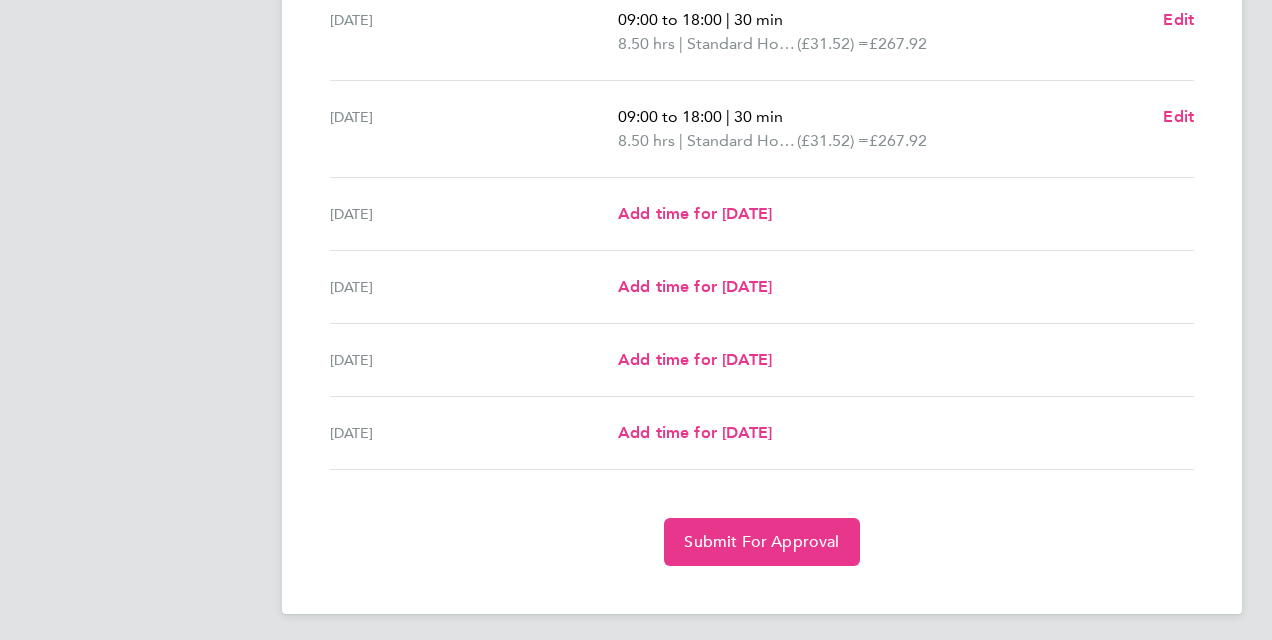scroll, scrollTop: 673, scrollLeft: 0, axis: vertical 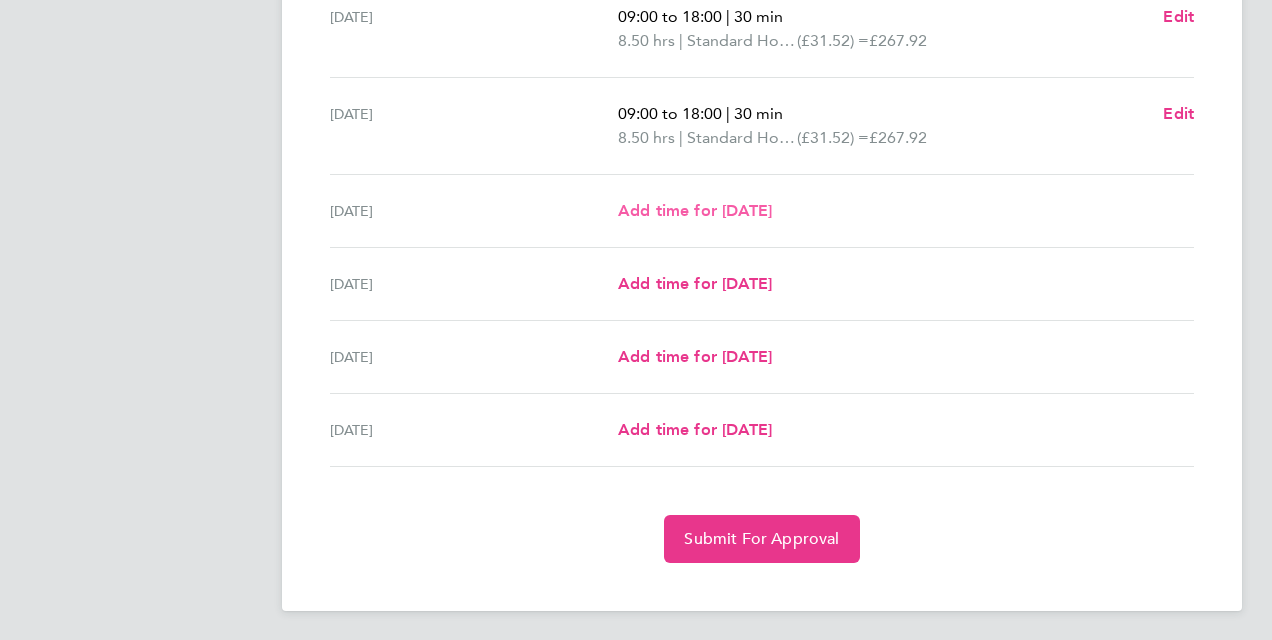 click on "Add time for [DATE]" at bounding box center (695, 210) 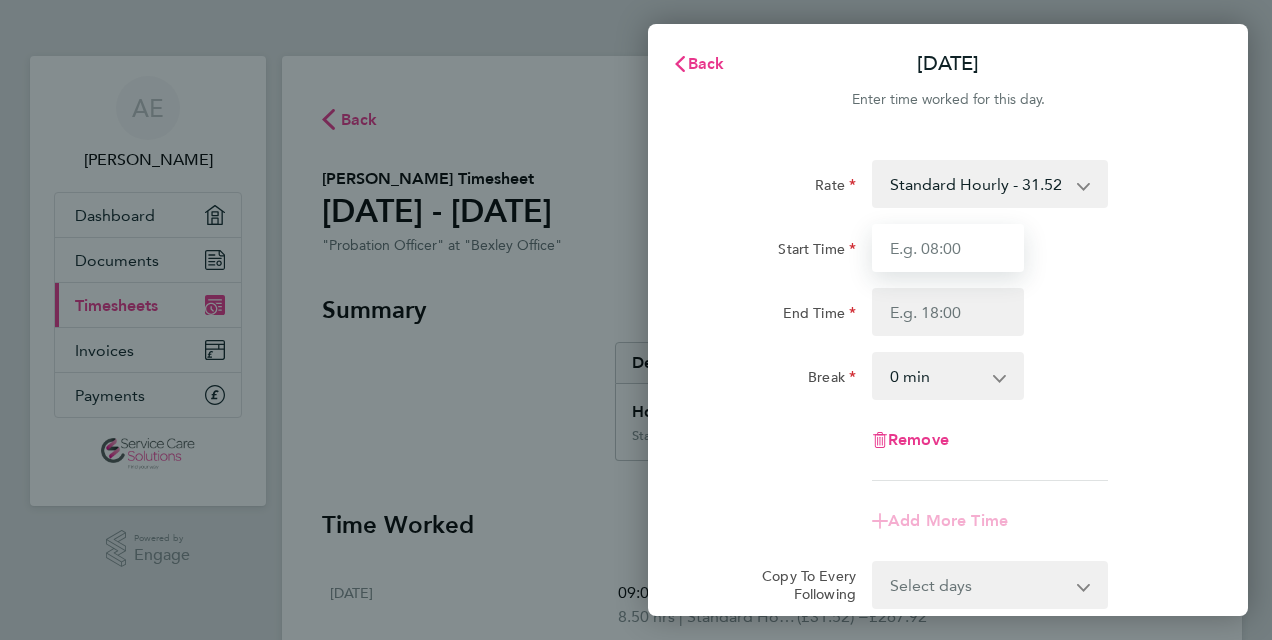 click on "Start Time" at bounding box center [948, 248] 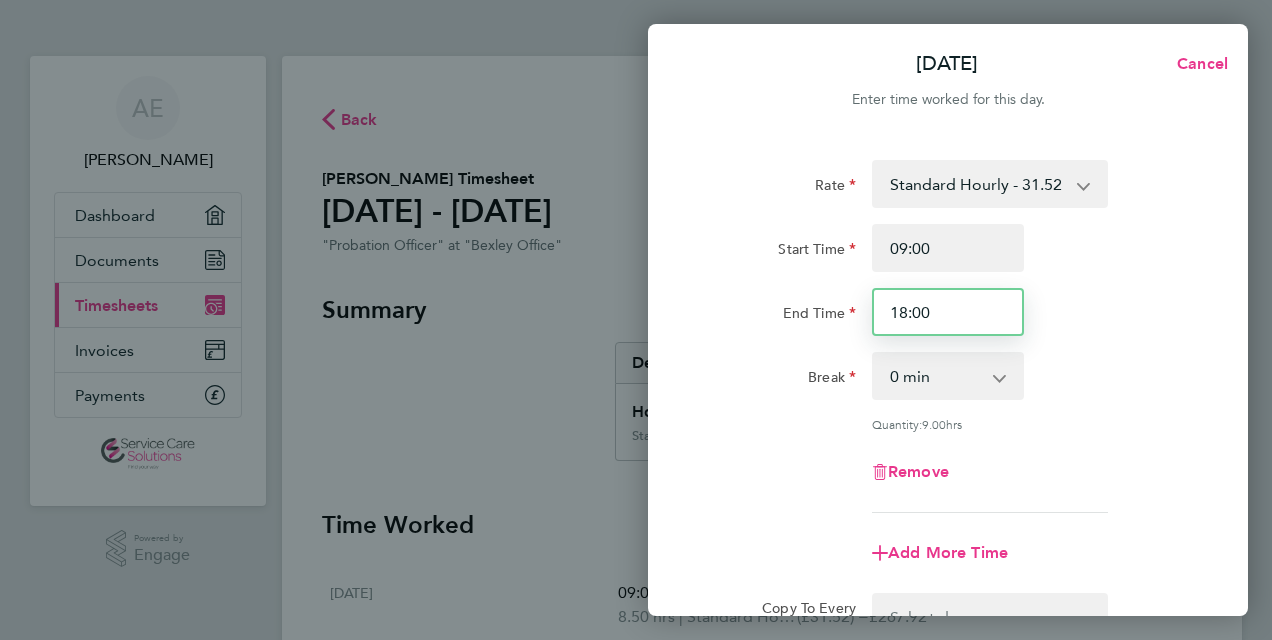 drag, startPoint x: 938, startPoint y: 312, endPoint x: 848, endPoint y: 308, distance: 90.088844 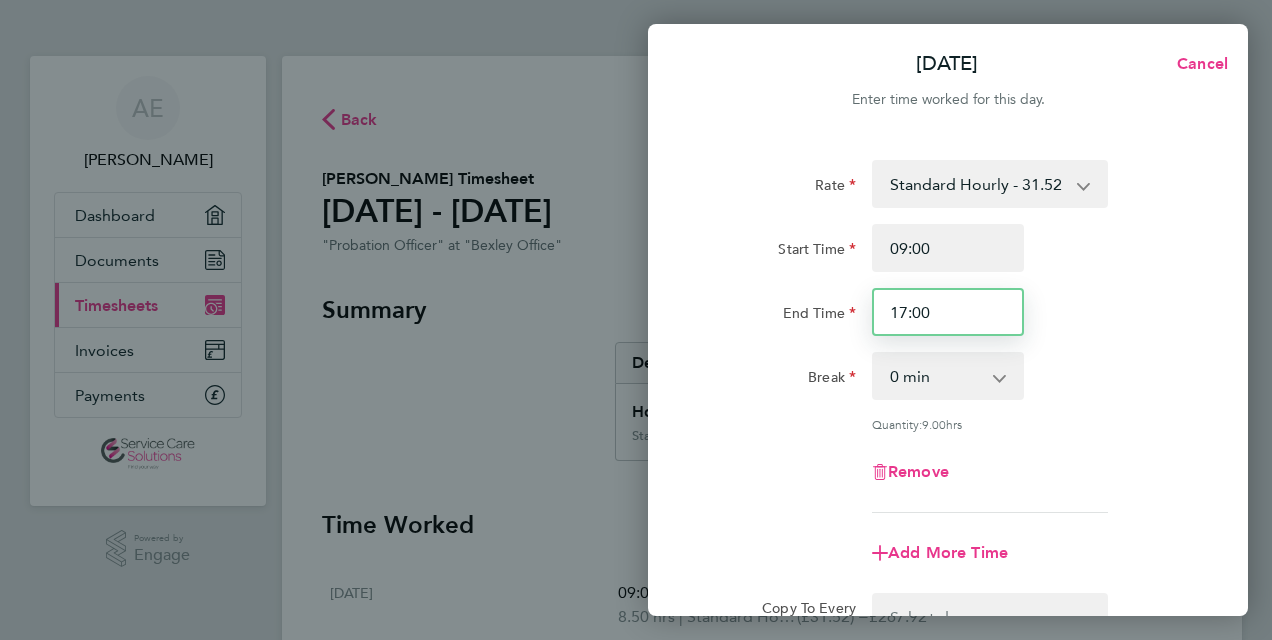 type on "17:00" 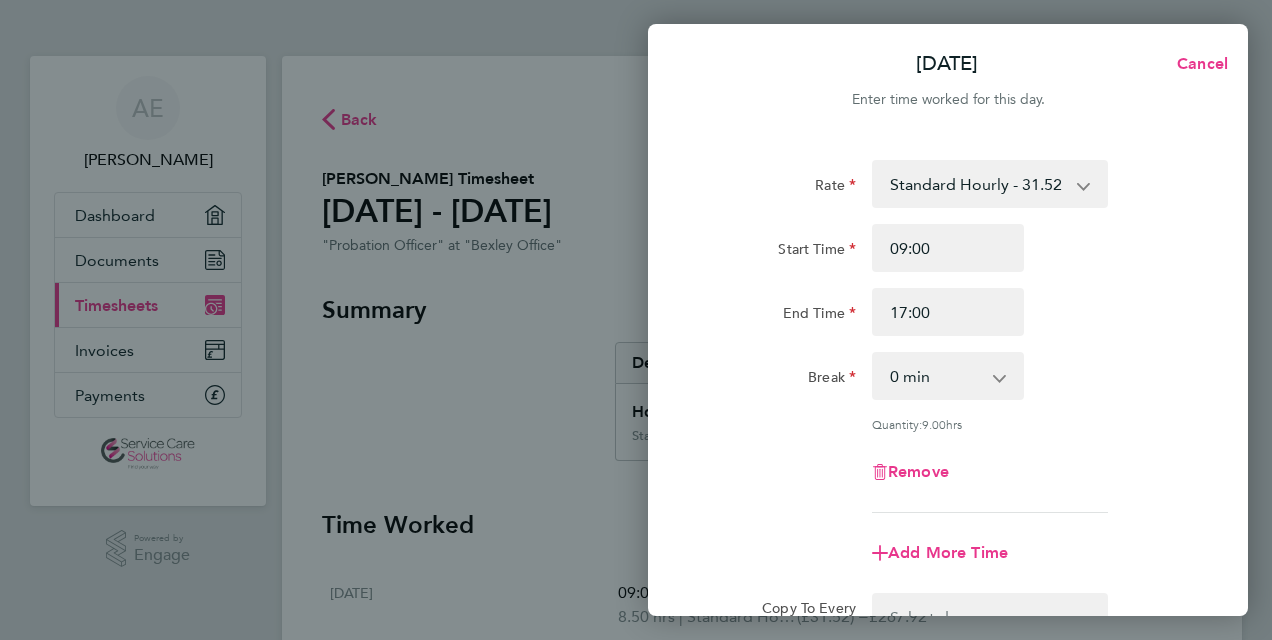click on "0 min   15 min   30 min   45 min   60 min   75 min   90 min" at bounding box center (936, 376) 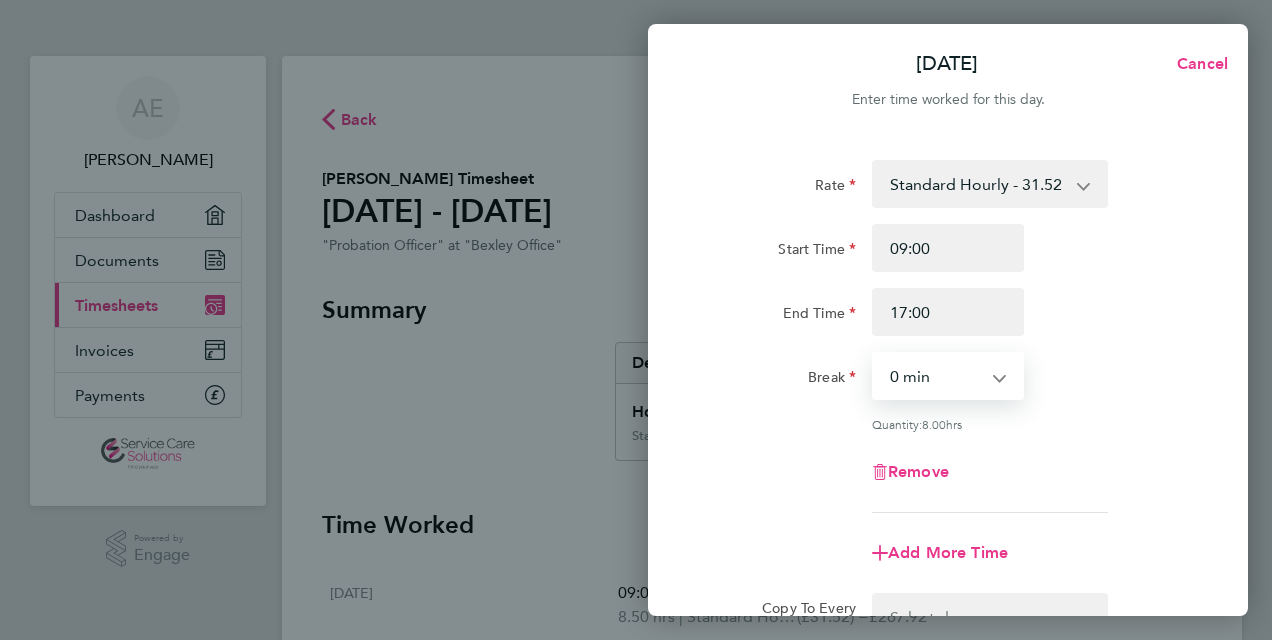 select on "30" 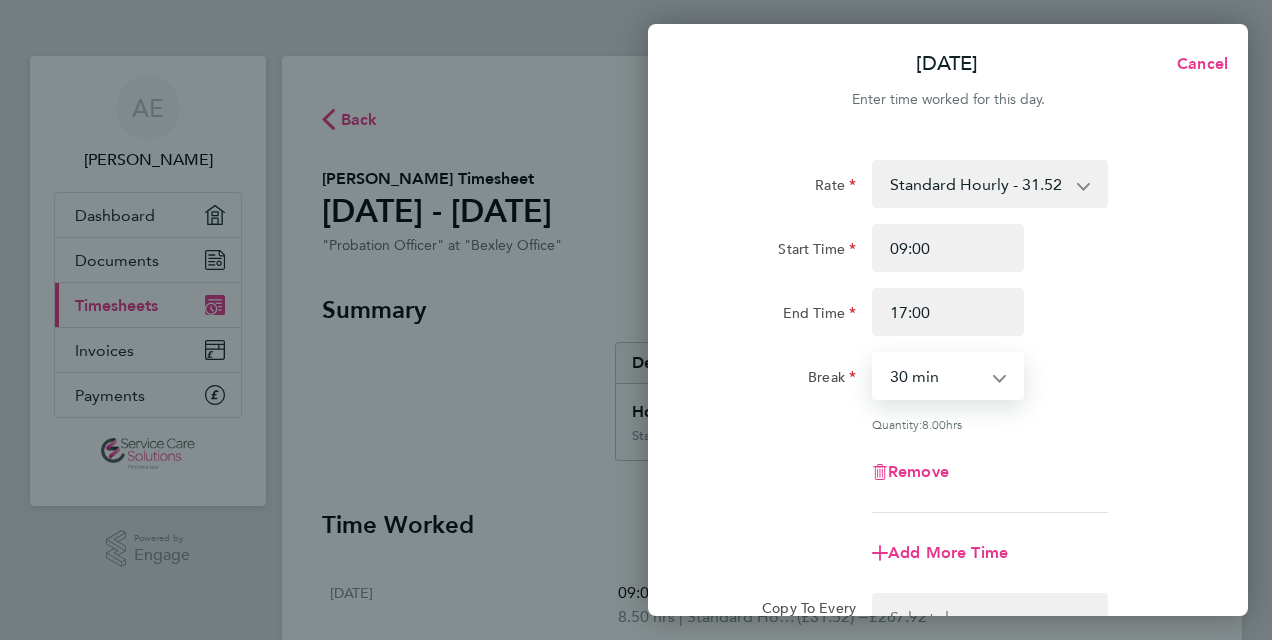 click on "0 min   15 min   30 min   45 min   60 min   75 min   90 min" at bounding box center [936, 376] 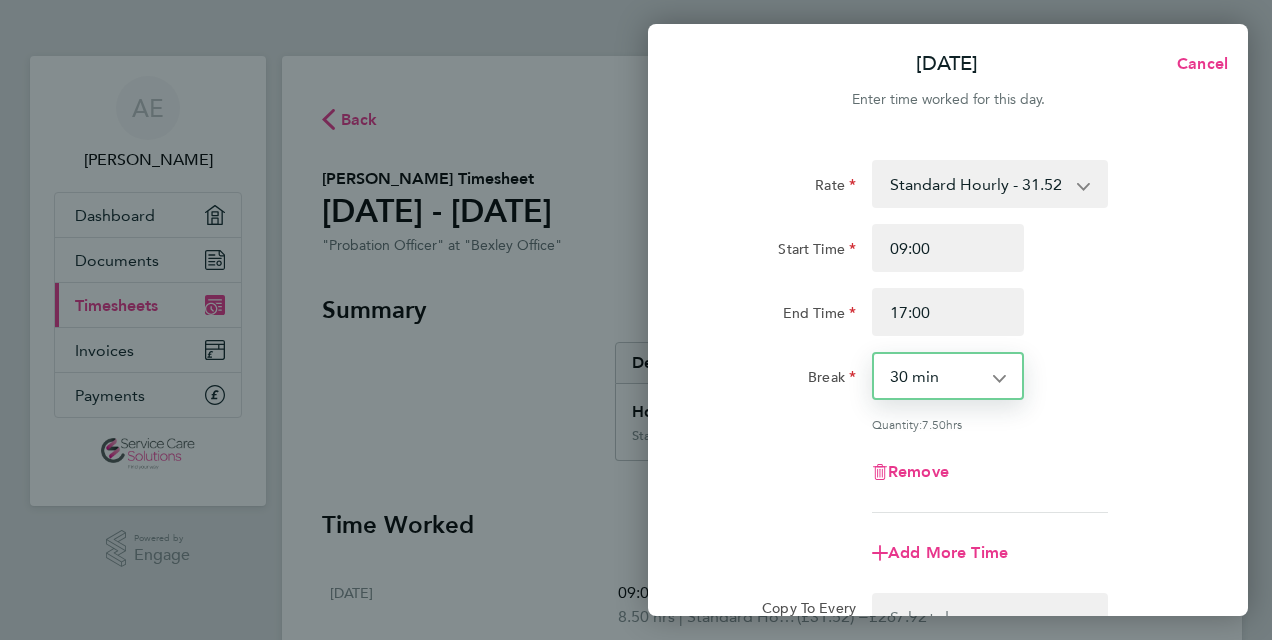 scroll, scrollTop: 263, scrollLeft: 0, axis: vertical 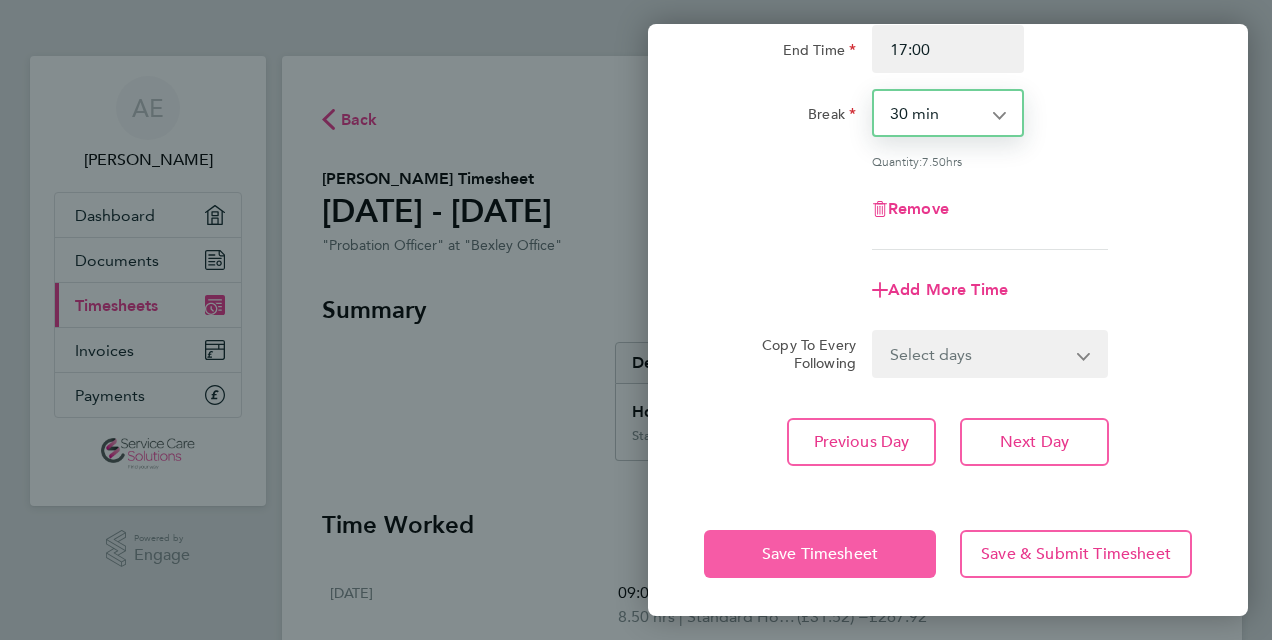 click on "Save Timesheet" 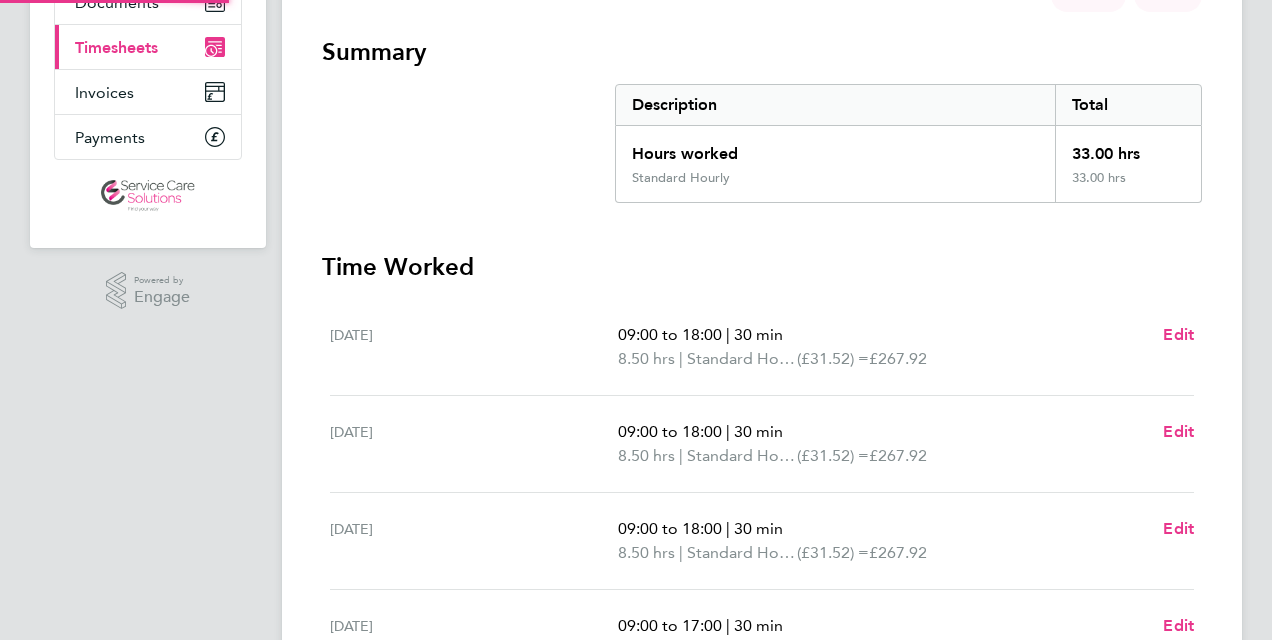 scroll, scrollTop: 600, scrollLeft: 0, axis: vertical 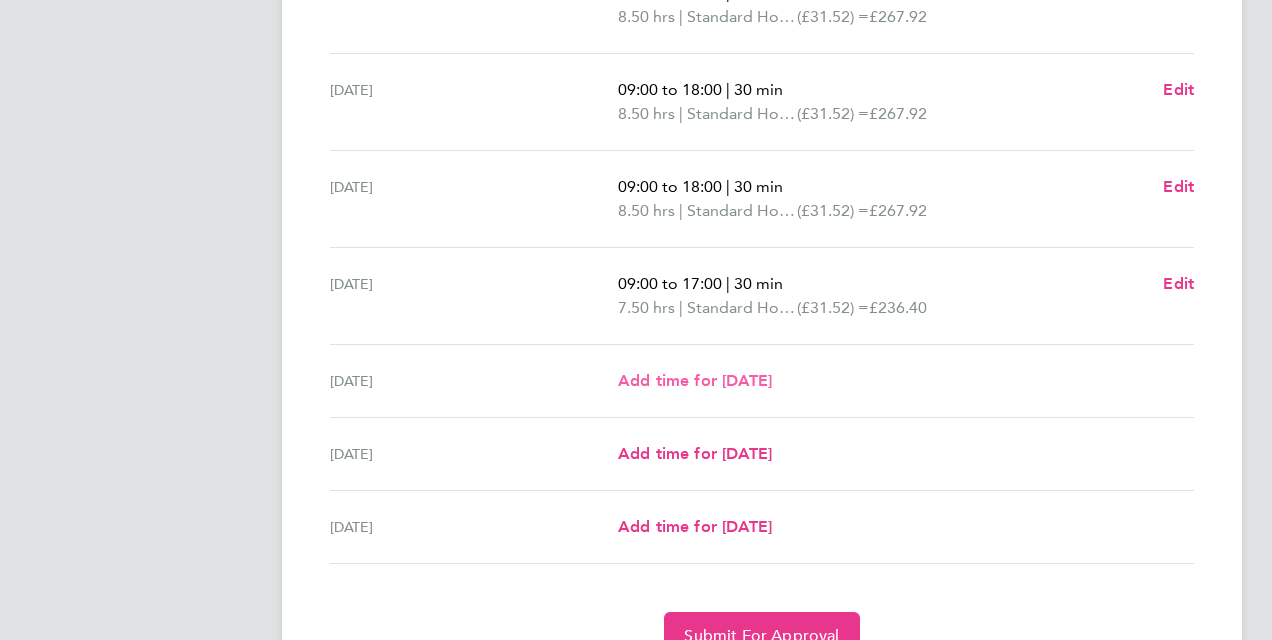 click on "Add time for [DATE]" at bounding box center (695, 380) 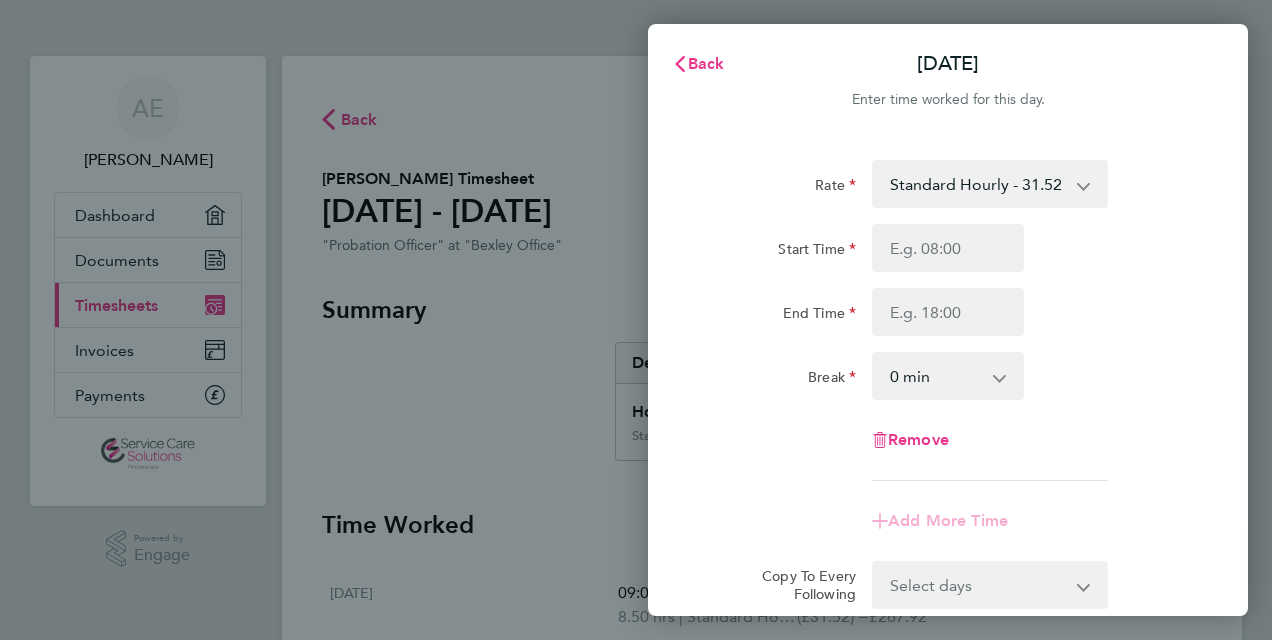 scroll, scrollTop: 0, scrollLeft: 0, axis: both 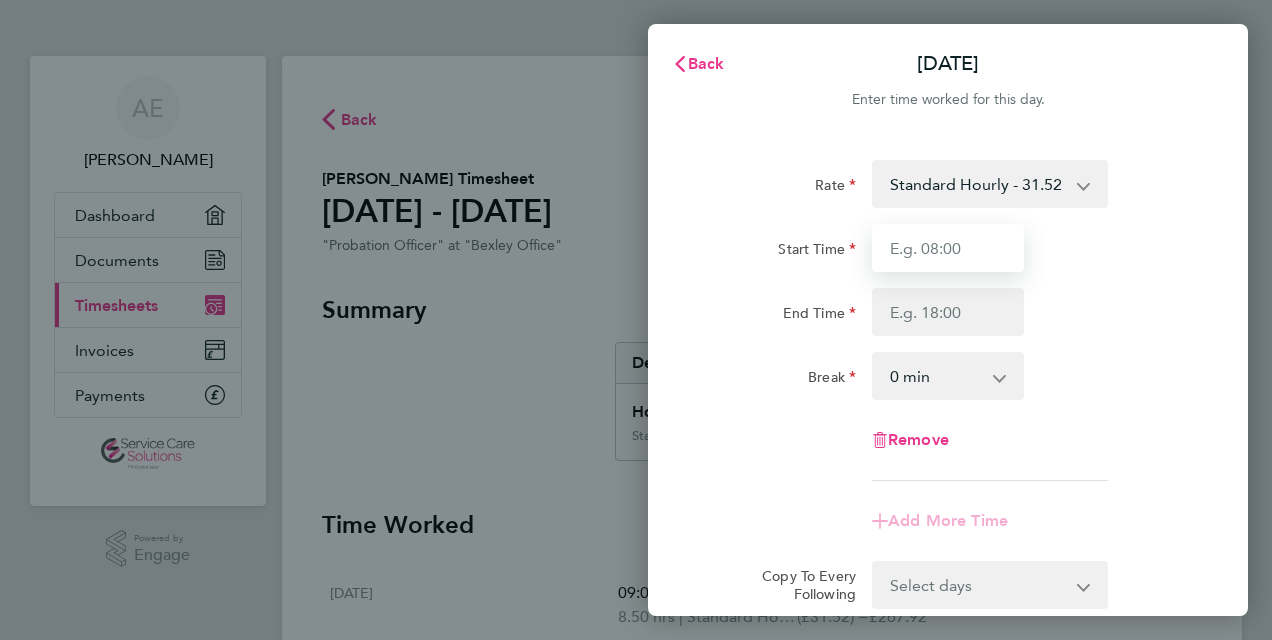 click on "Start Time" at bounding box center (948, 248) 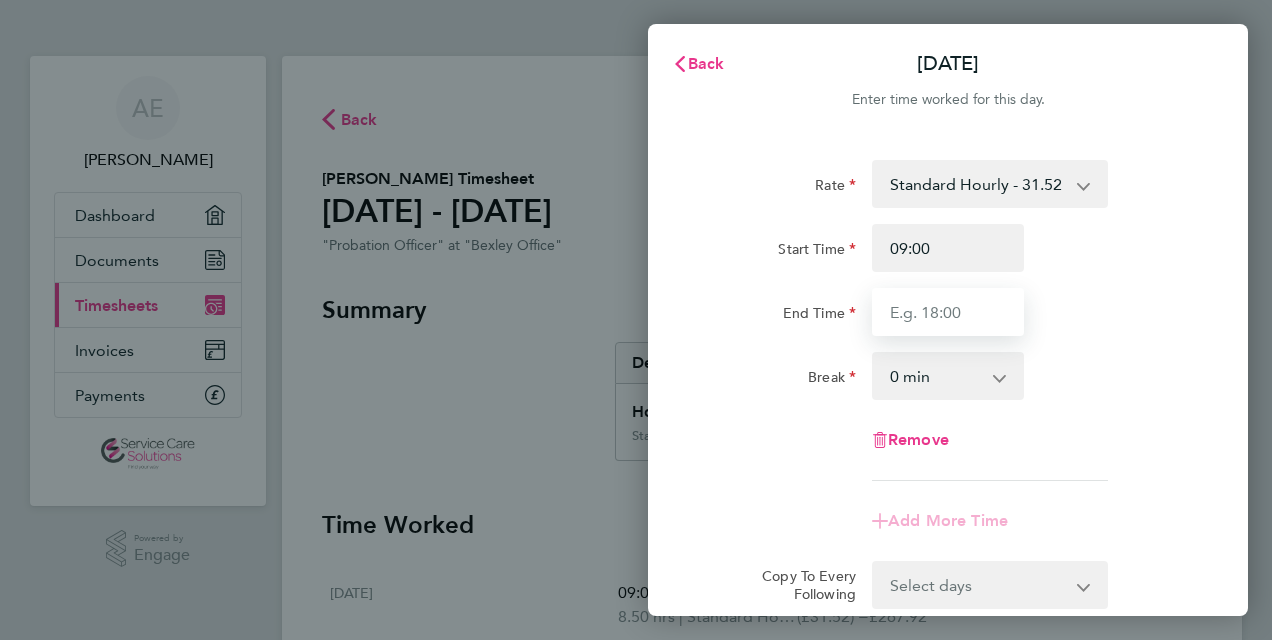 type on "17:00" 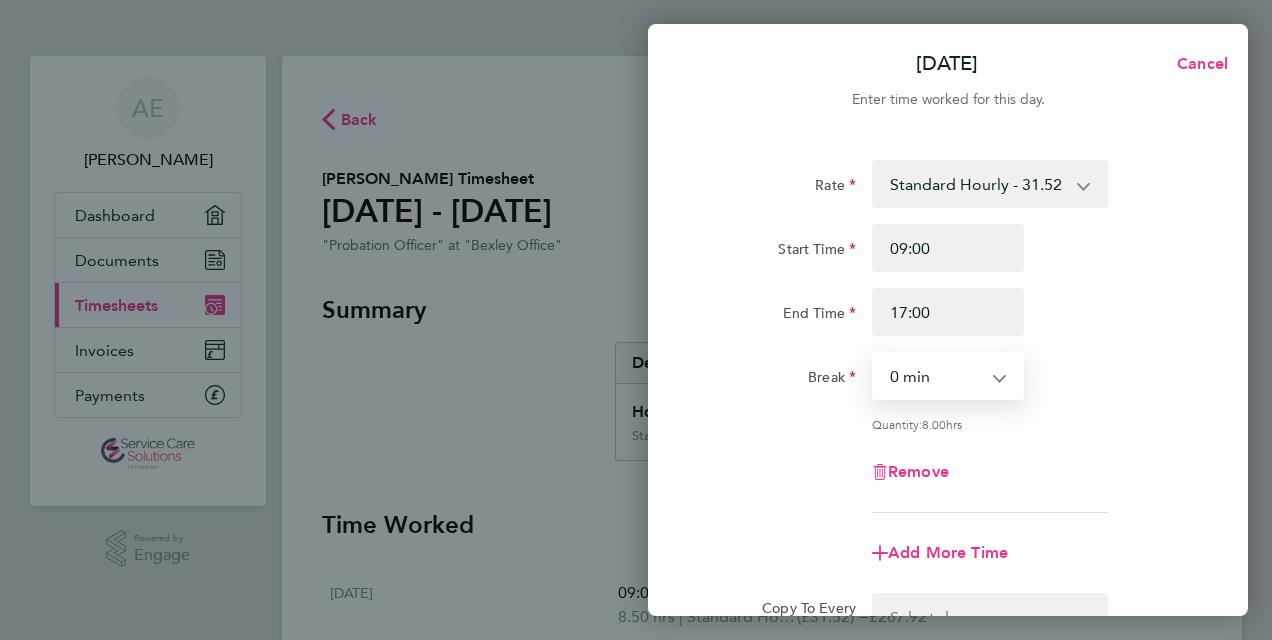 click on "0 min   15 min   30 min   45 min   60 min   75 min   90 min" at bounding box center (936, 376) 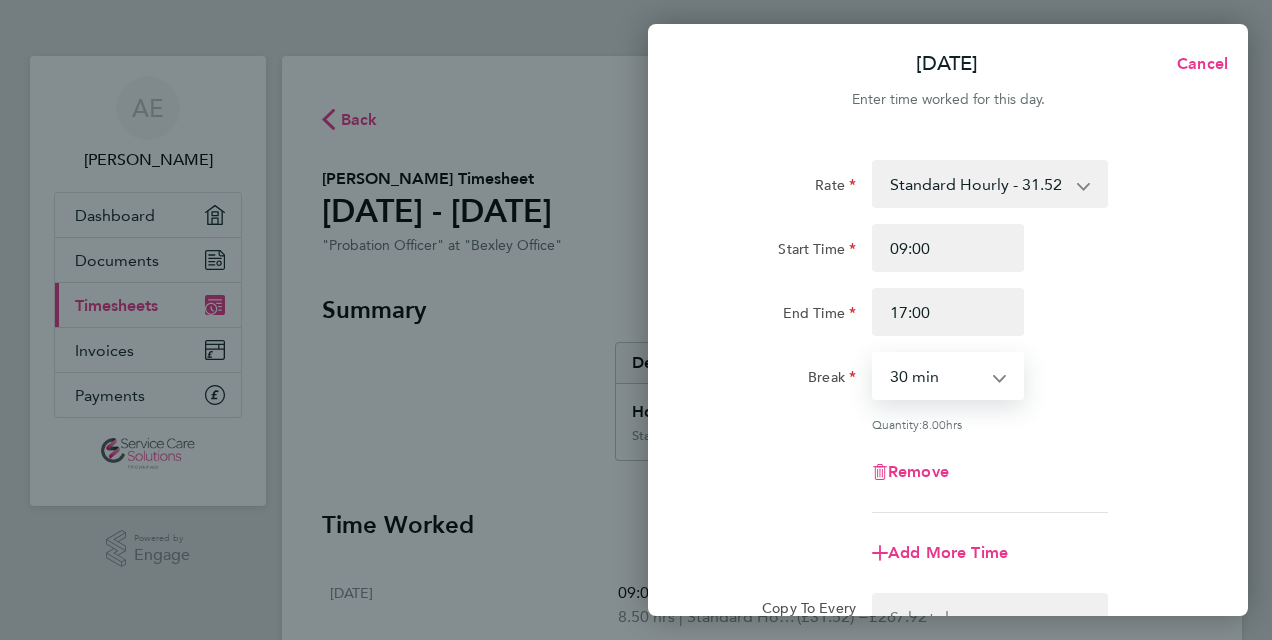 click on "0 min   15 min   30 min   45 min   60 min   75 min   90 min" at bounding box center (936, 376) 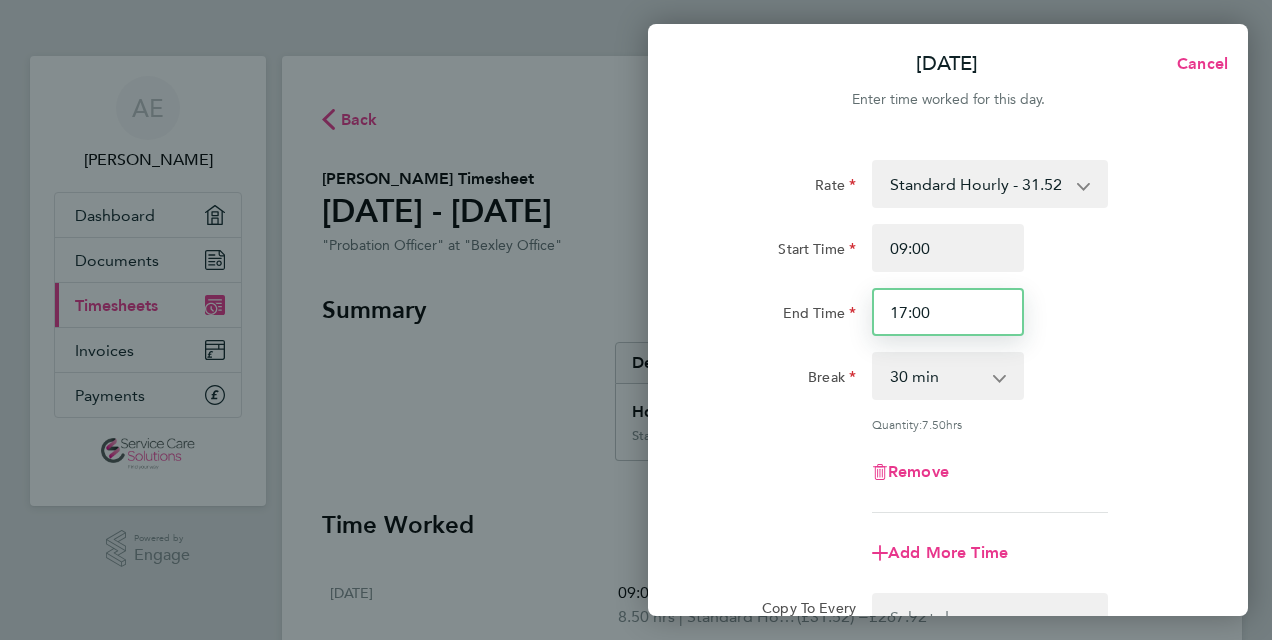 drag, startPoint x: 934, startPoint y: 314, endPoint x: 837, endPoint y: 320, distance: 97.18539 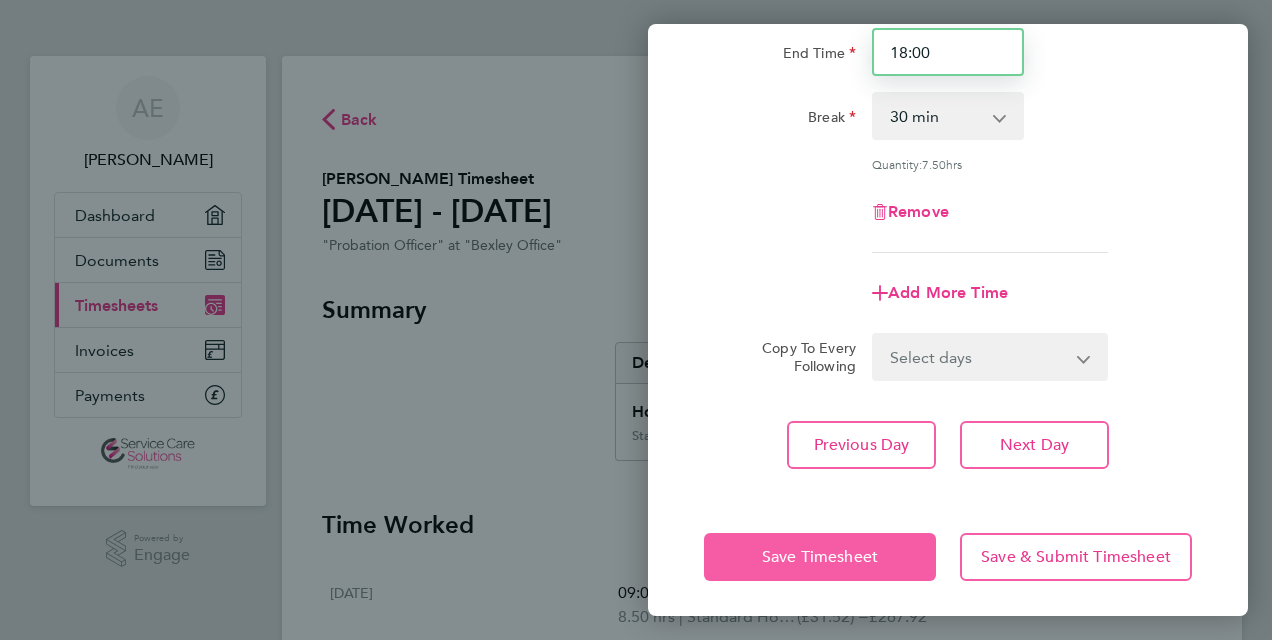 scroll, scrollTop: 263, scrollLeft: 0, axis: vertical 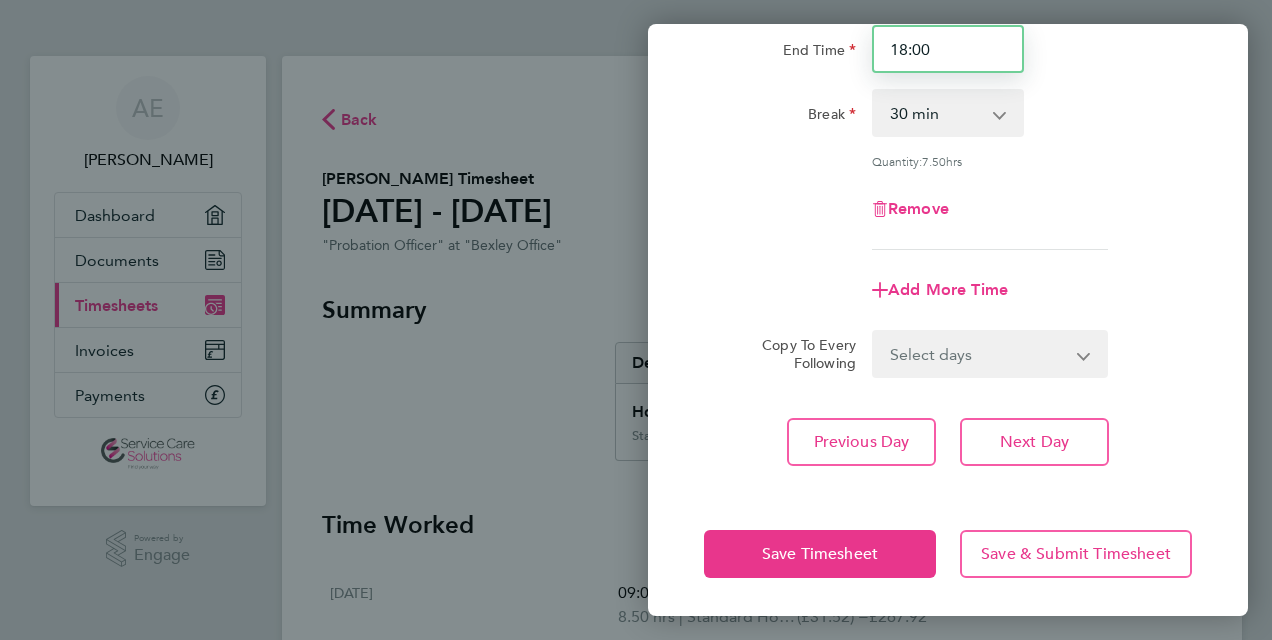 type on "18:00" 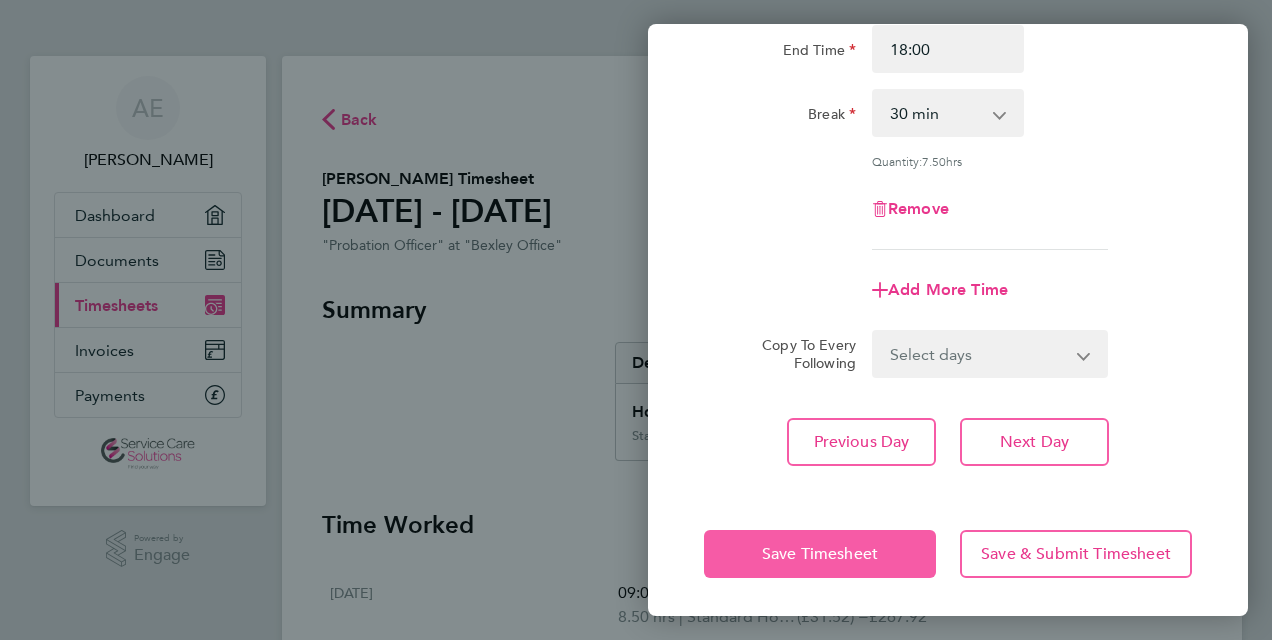 click on "Save Timesheet" 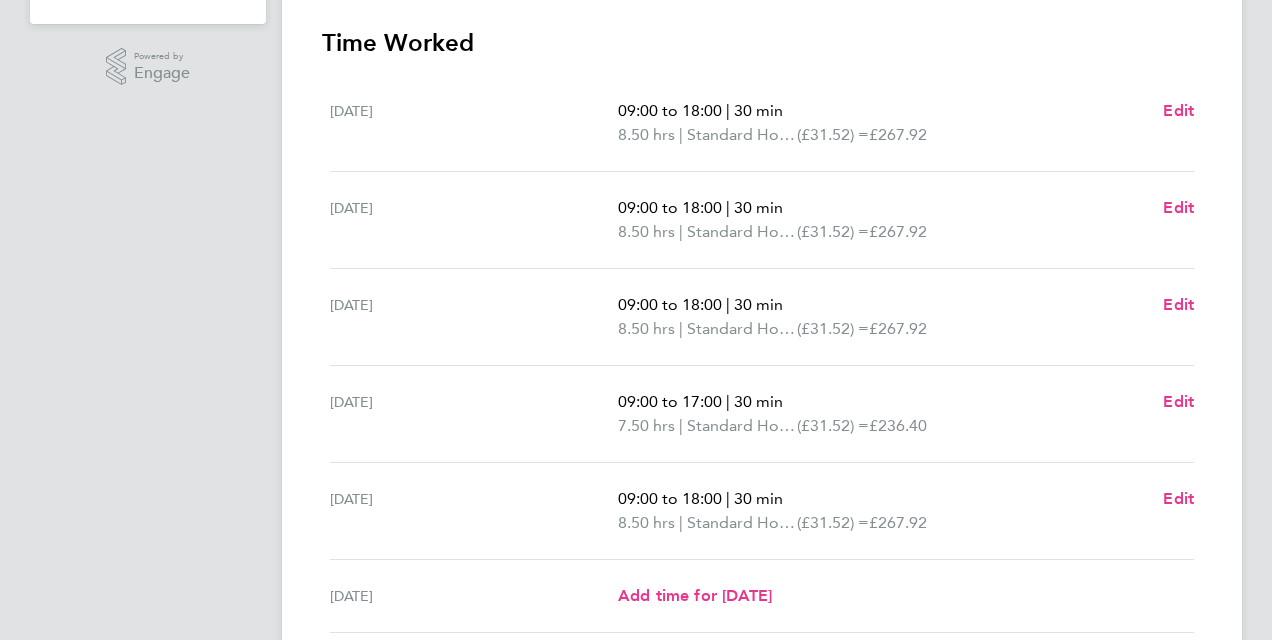 scroll, scrollTop: 500, scrollLeft: 0, axis: vertical 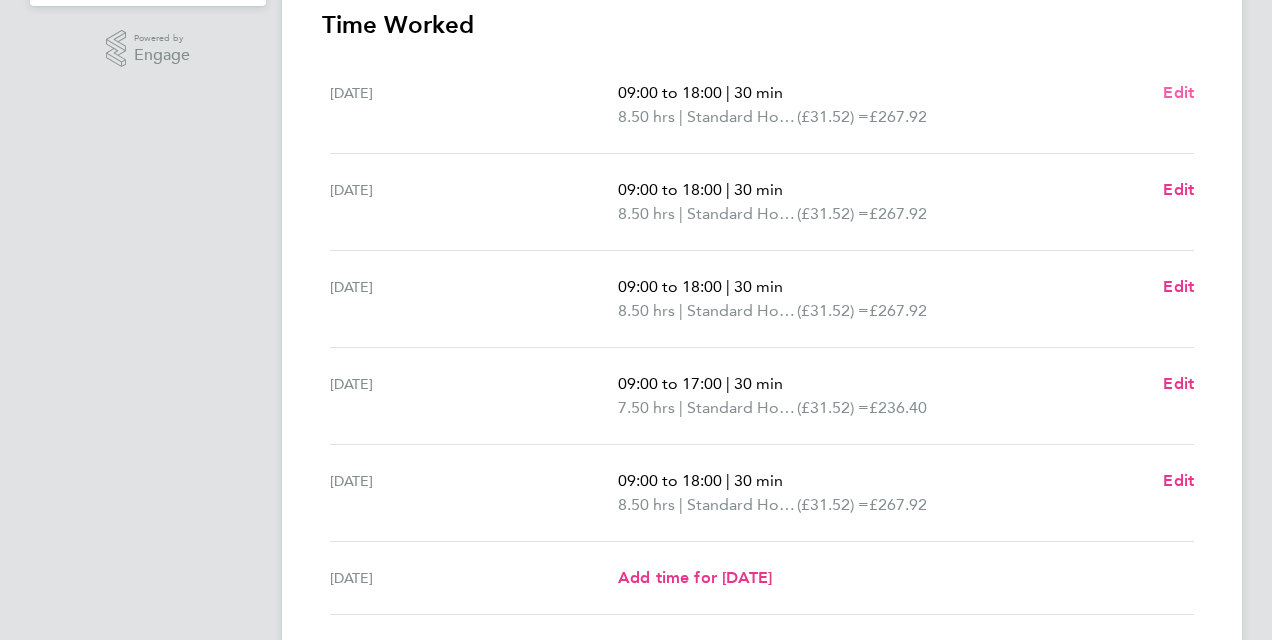click on "Edit" at bounding box center (1178, 92) 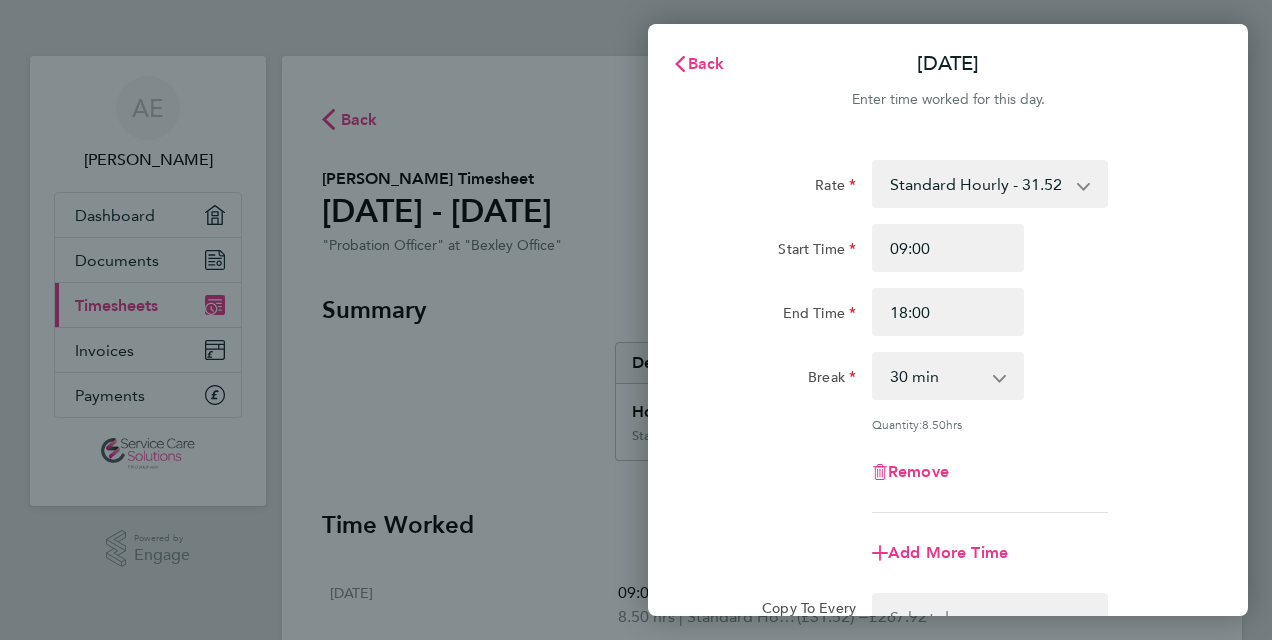 scroll, scrollTop: 0, scrollLeft: 0, axis: both 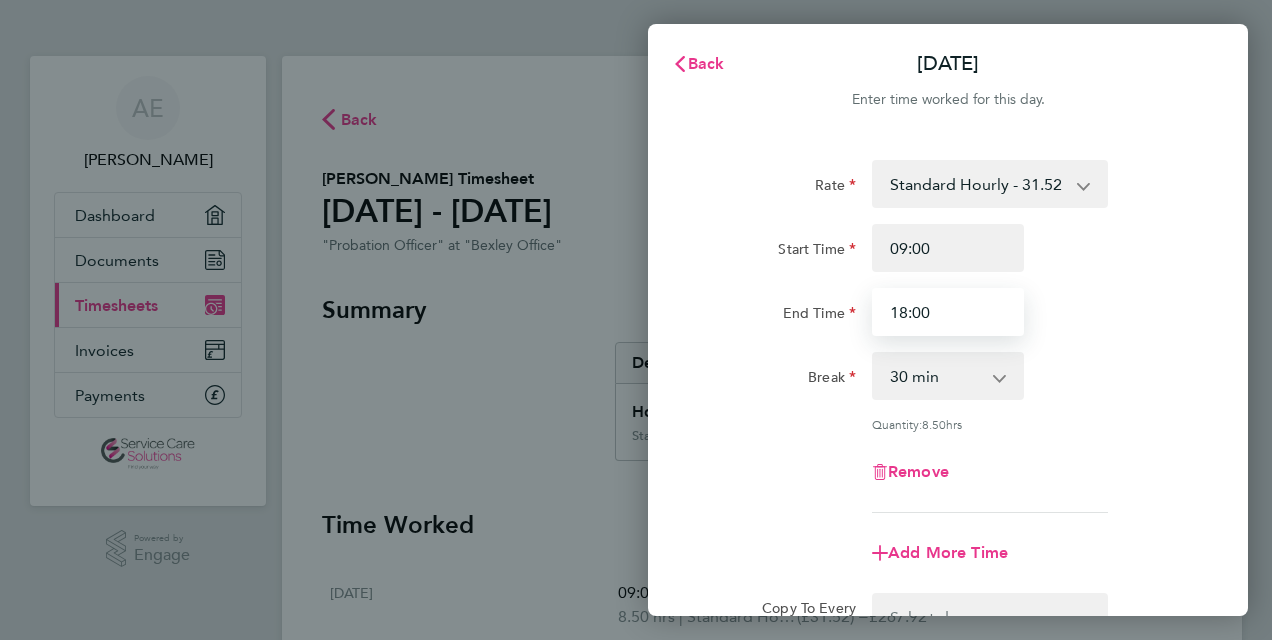 click on "18:00" at bounding box center [948, 312] 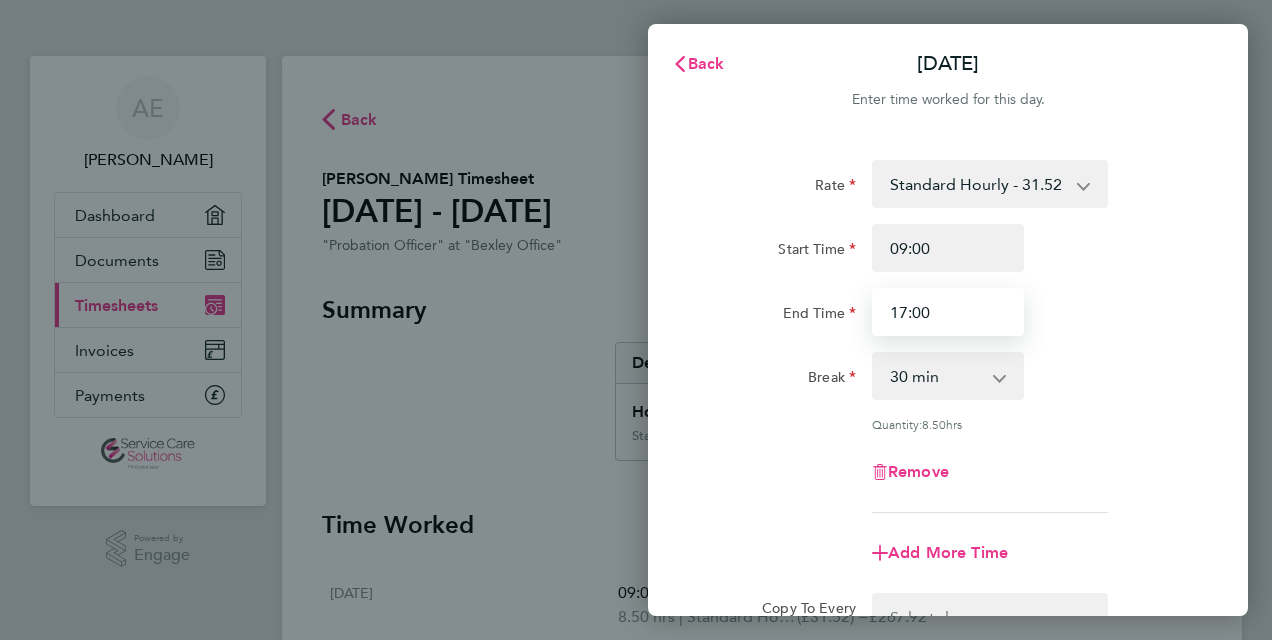 type on "17:00" 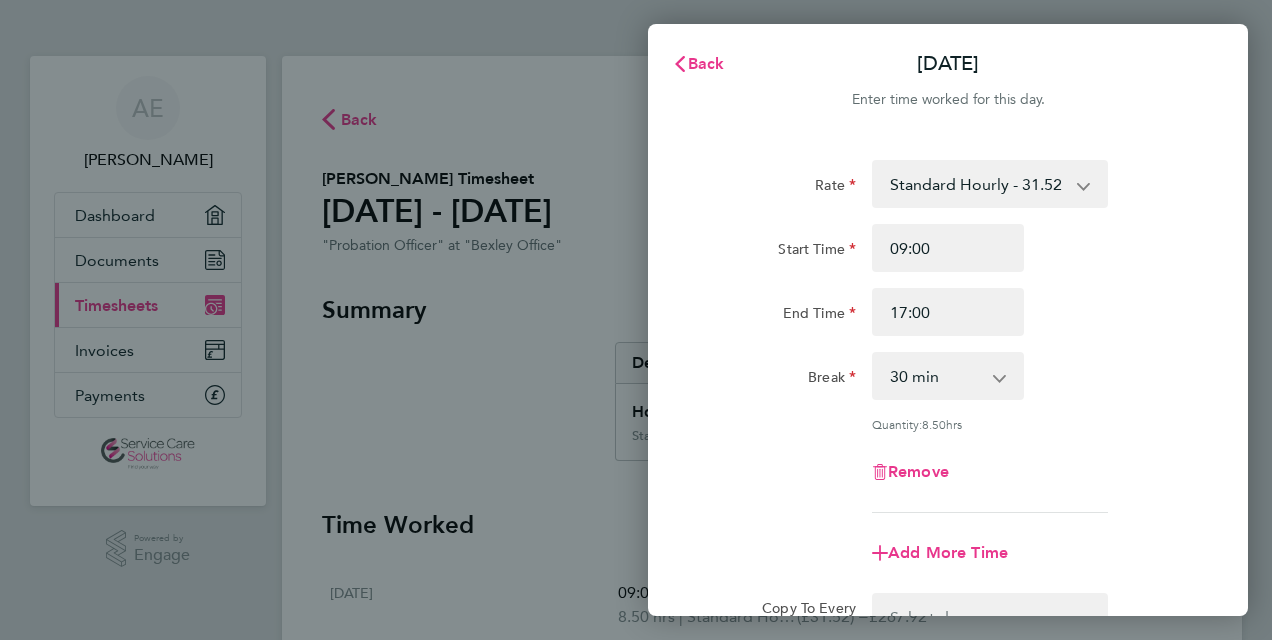click on "Remove" 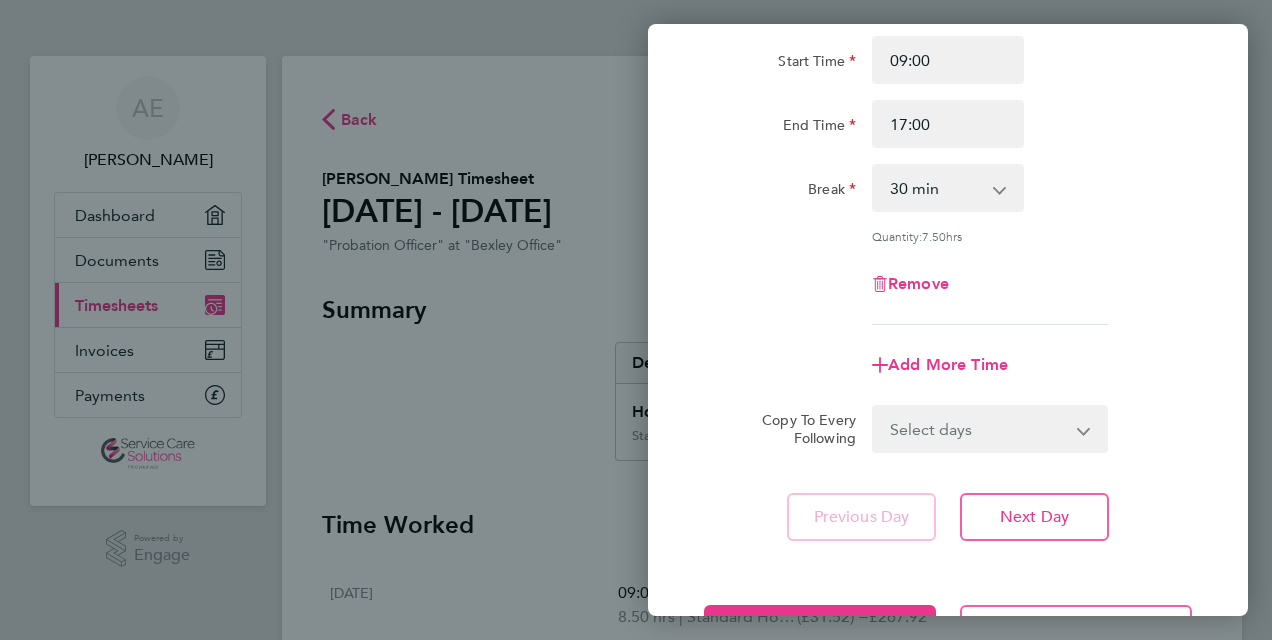 scroll, scrollTop: 263, scrollLeft: 0, axis: vertical 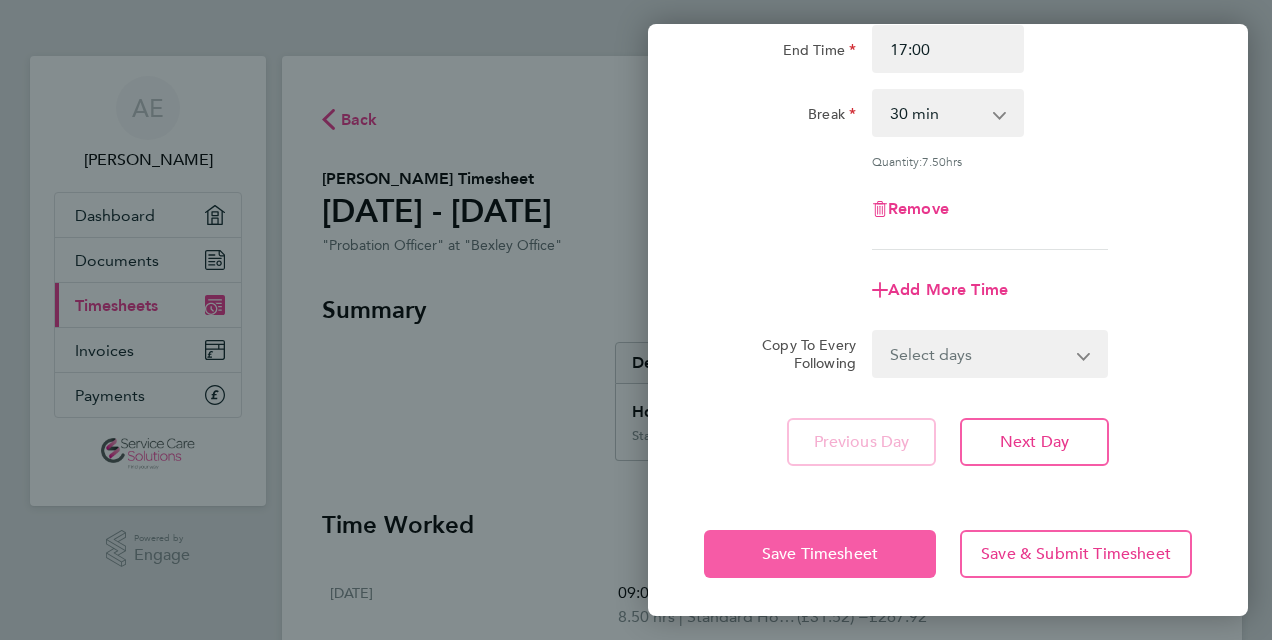 click on "Save Timesheet" 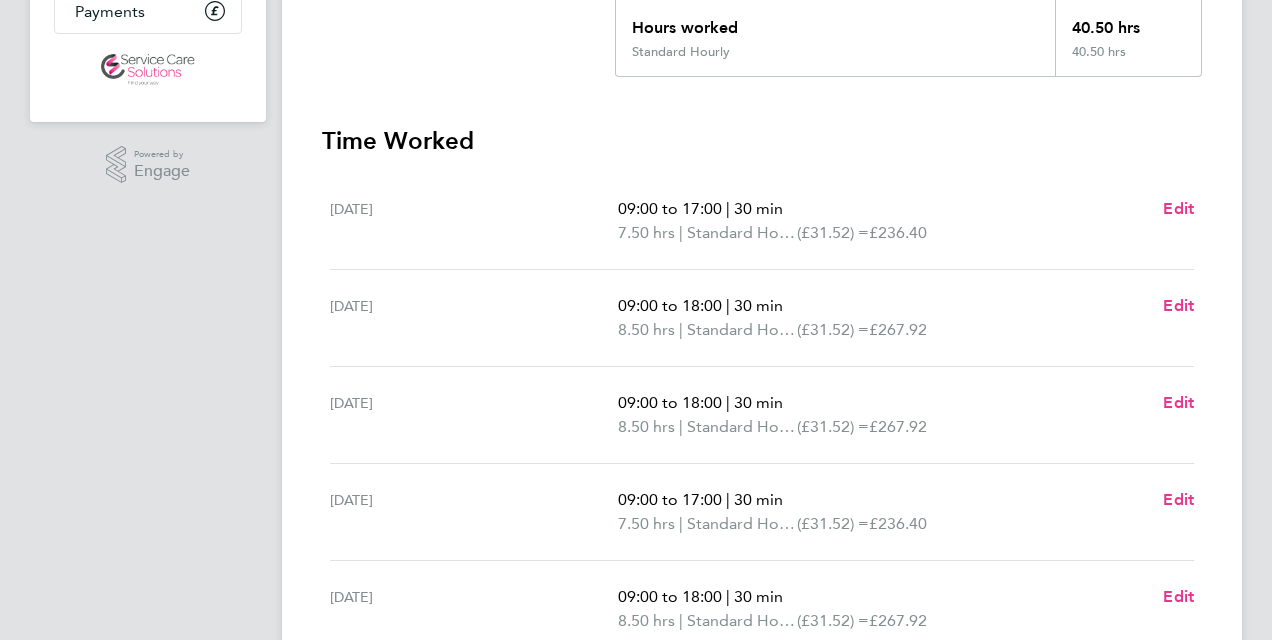 scroll, scrollTop: 500, scrollLeft: 0, axis: vertical 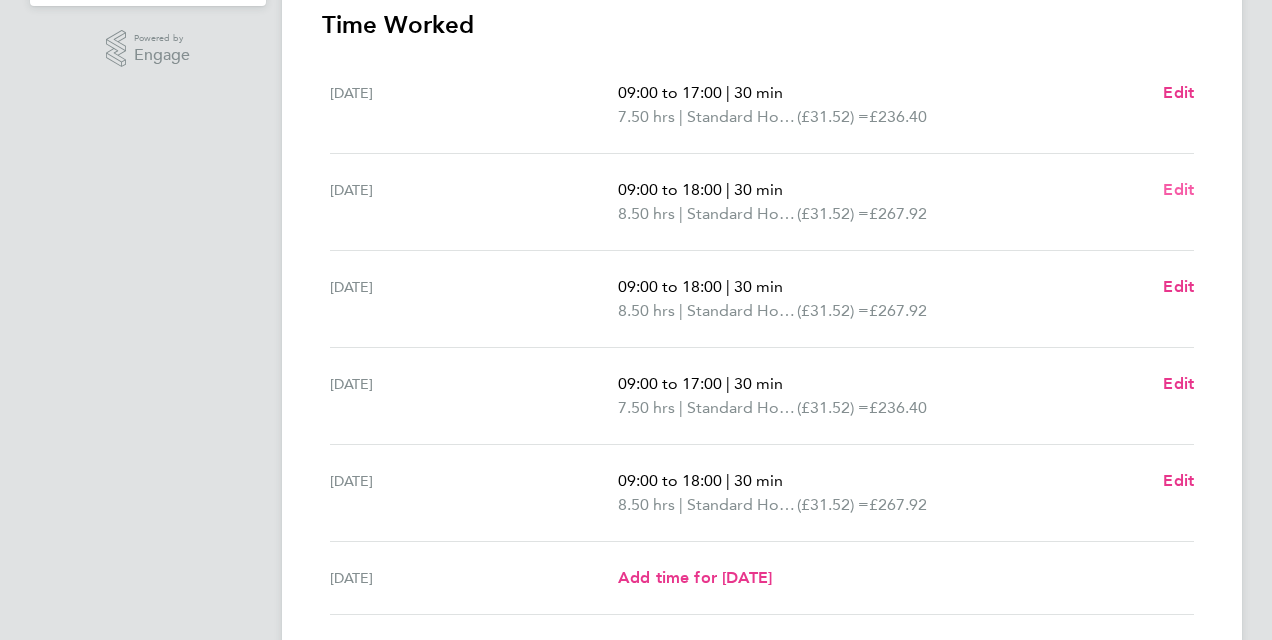 click on "Edit" at bounding box center (1178, 189) 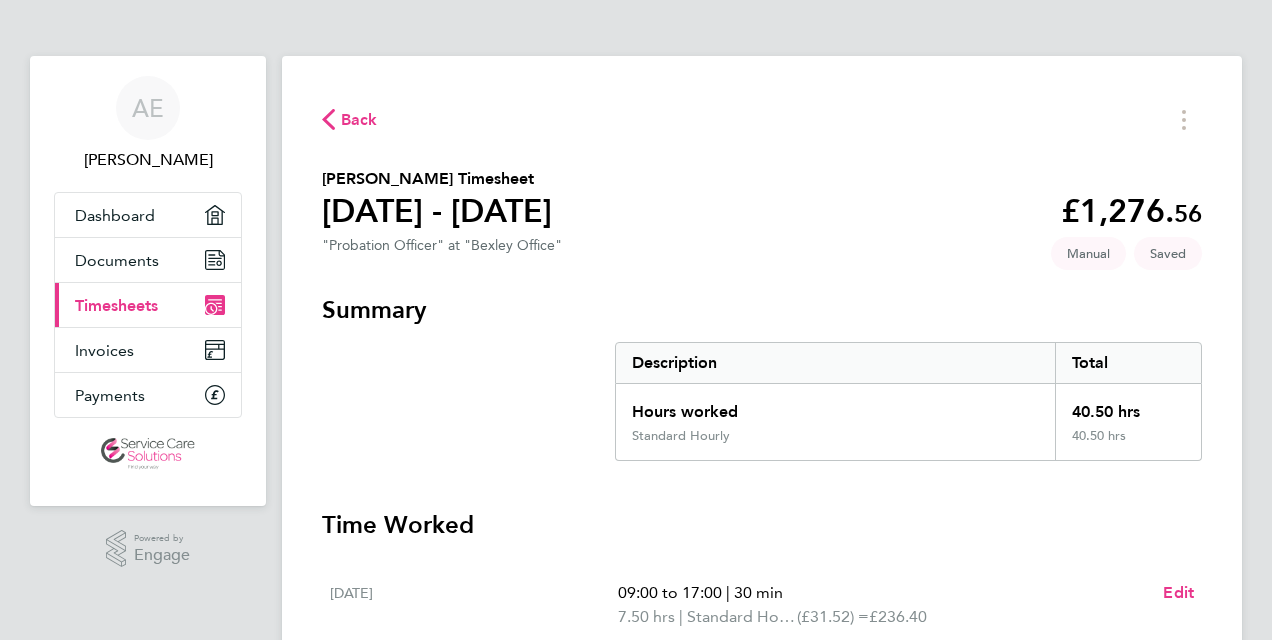 select on "30" 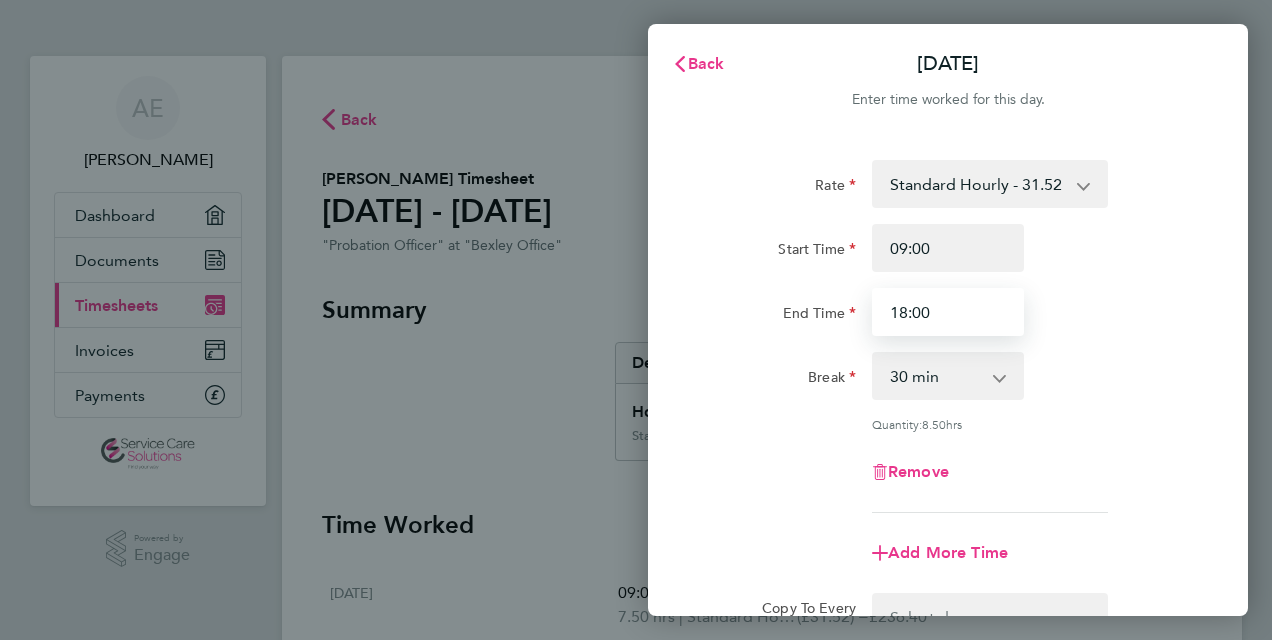 drag, startPoint x: 874, startPoint y: 312, endPoint x: 859, endPoint y: 314, distance: 15.132746 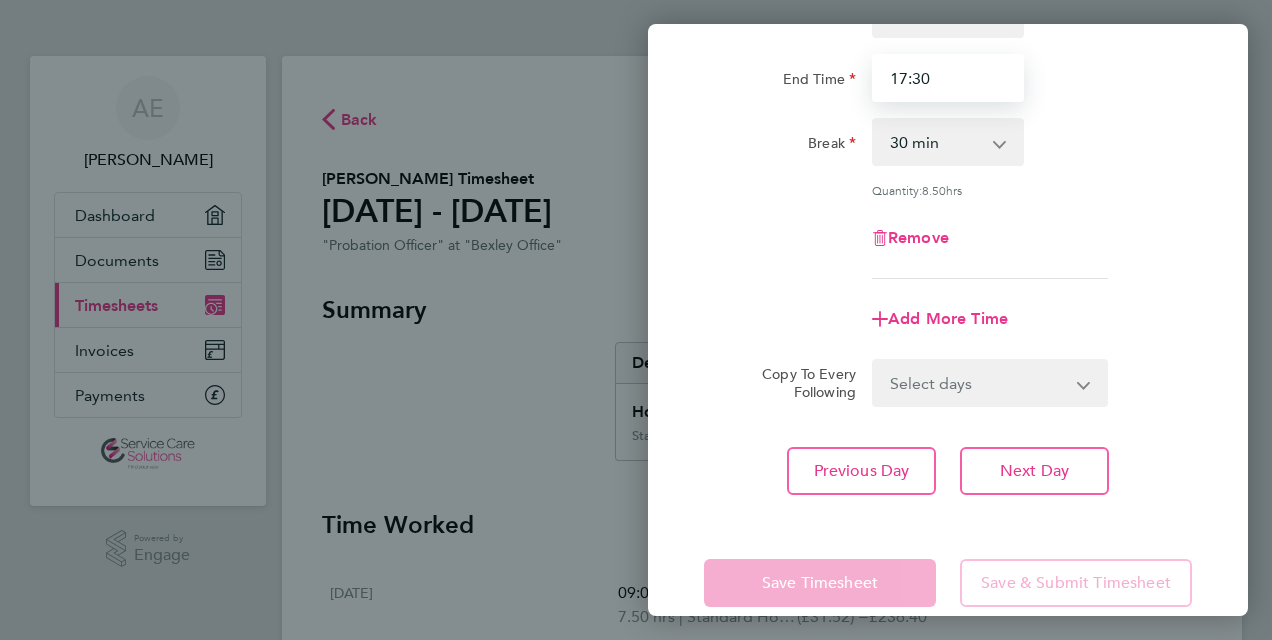 scroll, scrollTop: 263, scrollLeft: 0, axis: vertical 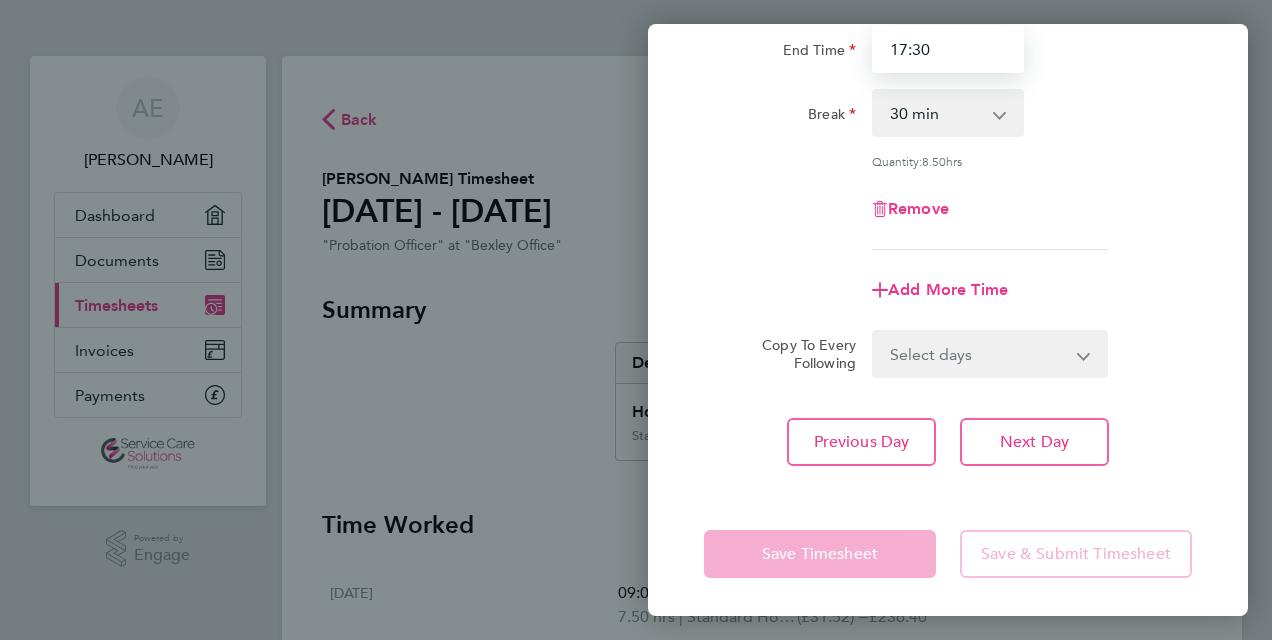 type on "17:30" 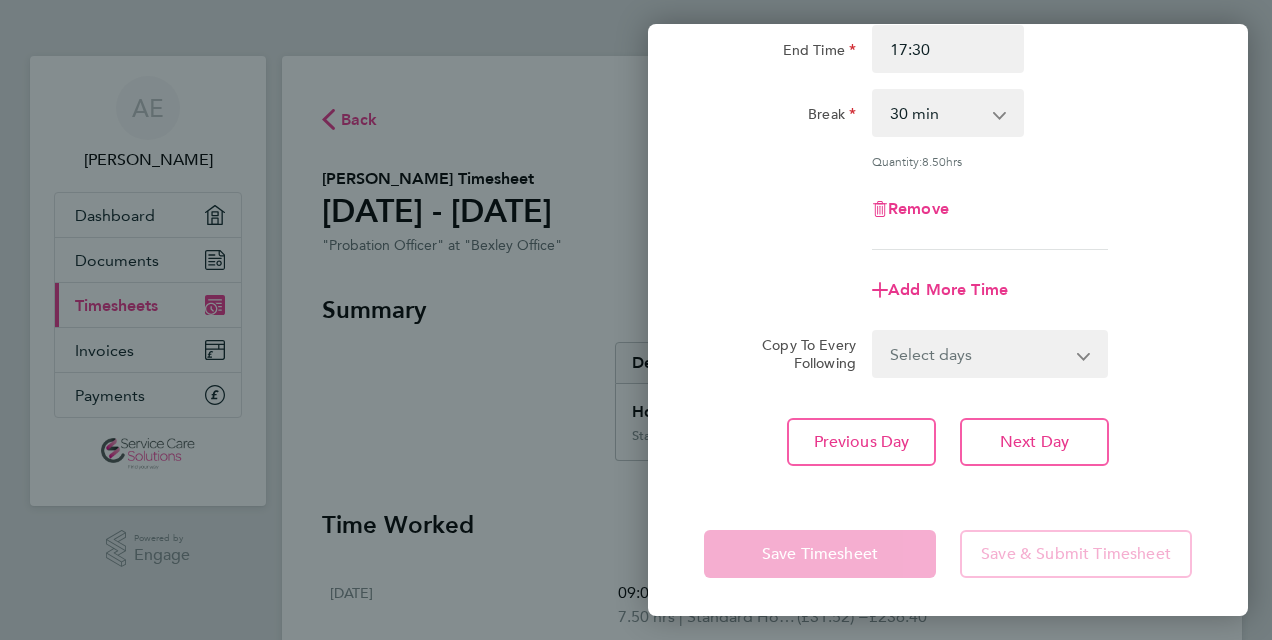 click on "Save Timesheet" 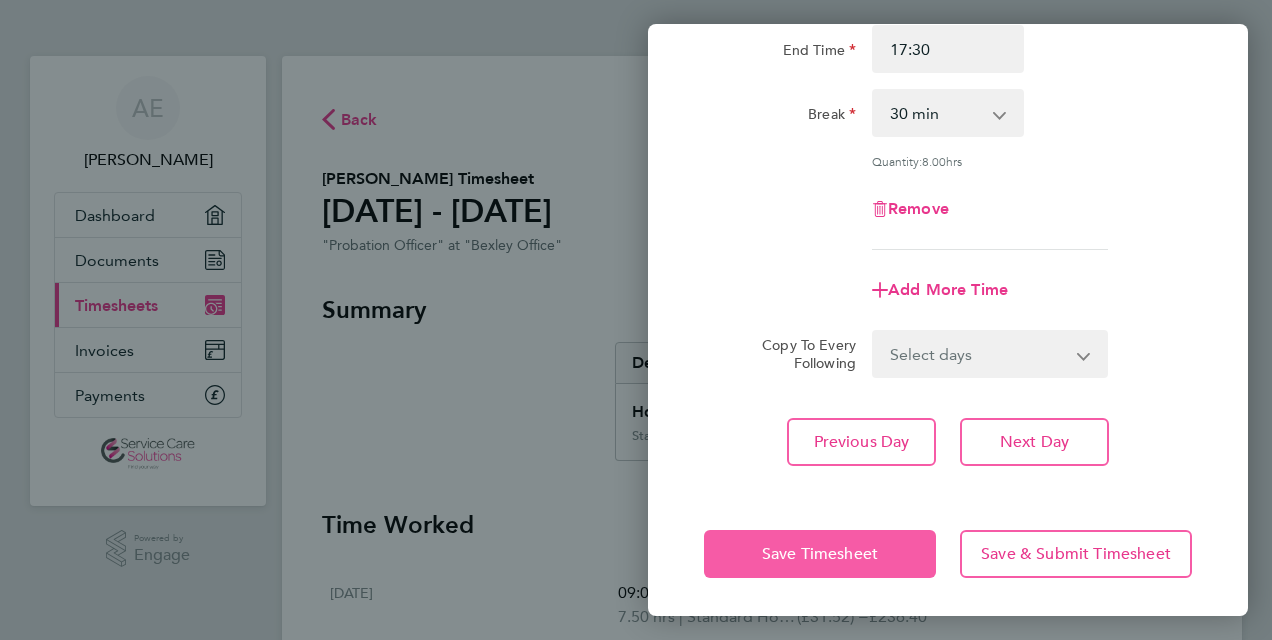 click on "Save Timesheet" 